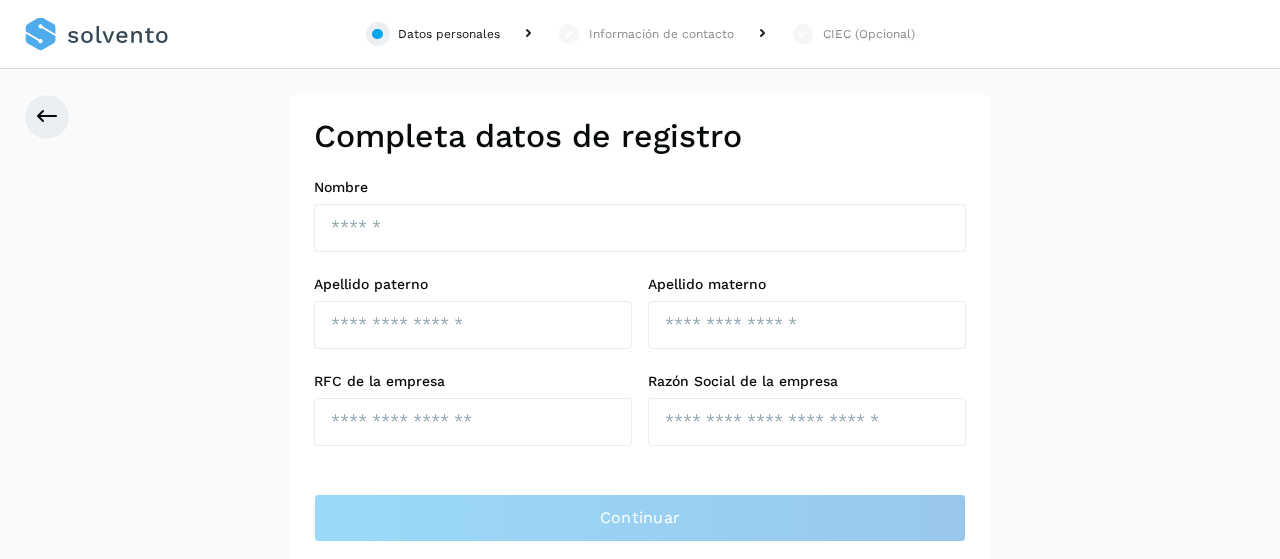 scroll, scrollTop: 0, scrollLeft: 0, axis: both 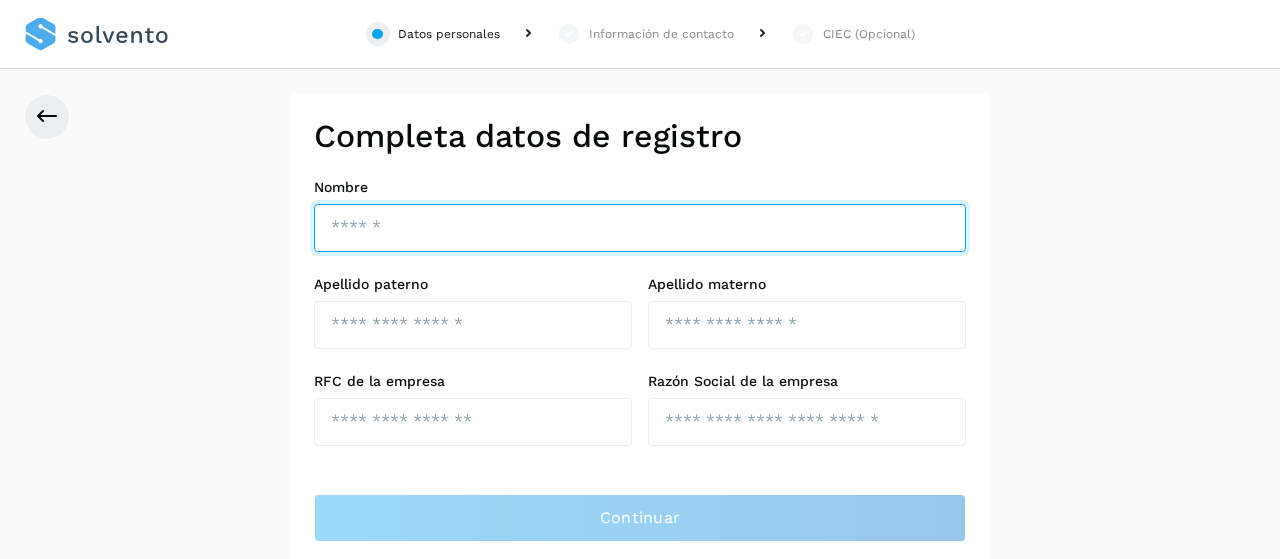 click at bounding box center (640, 228) 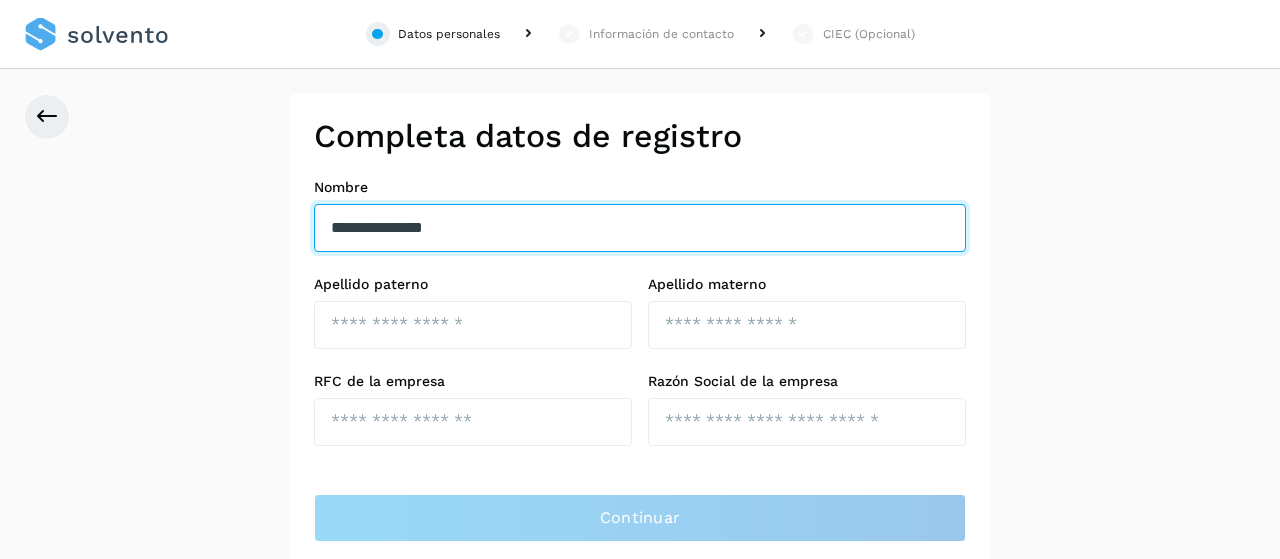 type on "**********" 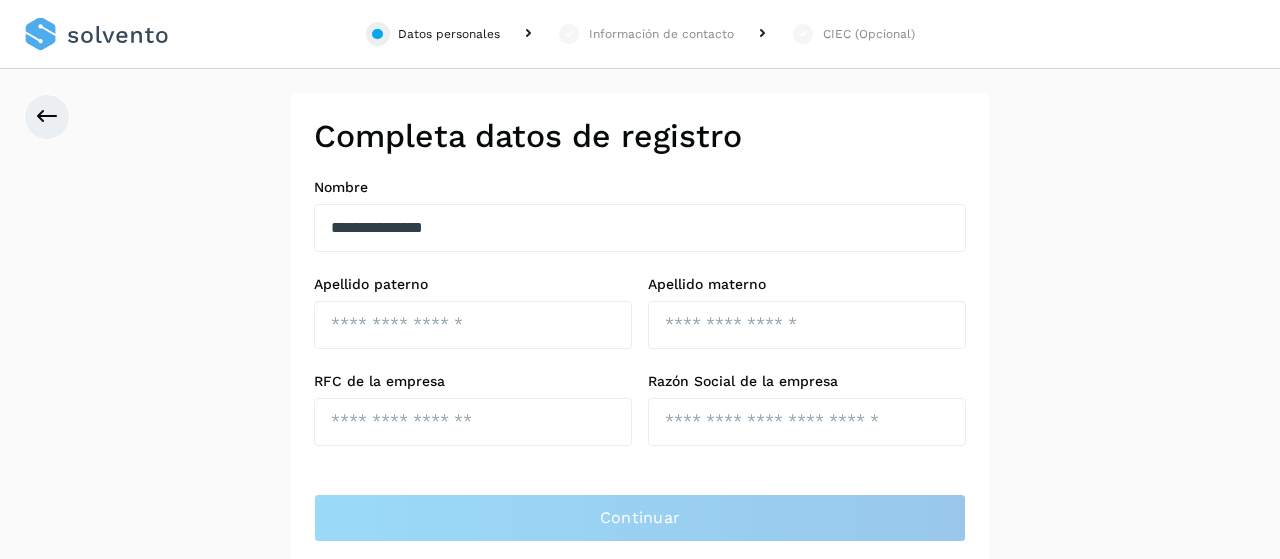 click on "RFC de la empresa" at bounding box center [473, 381] 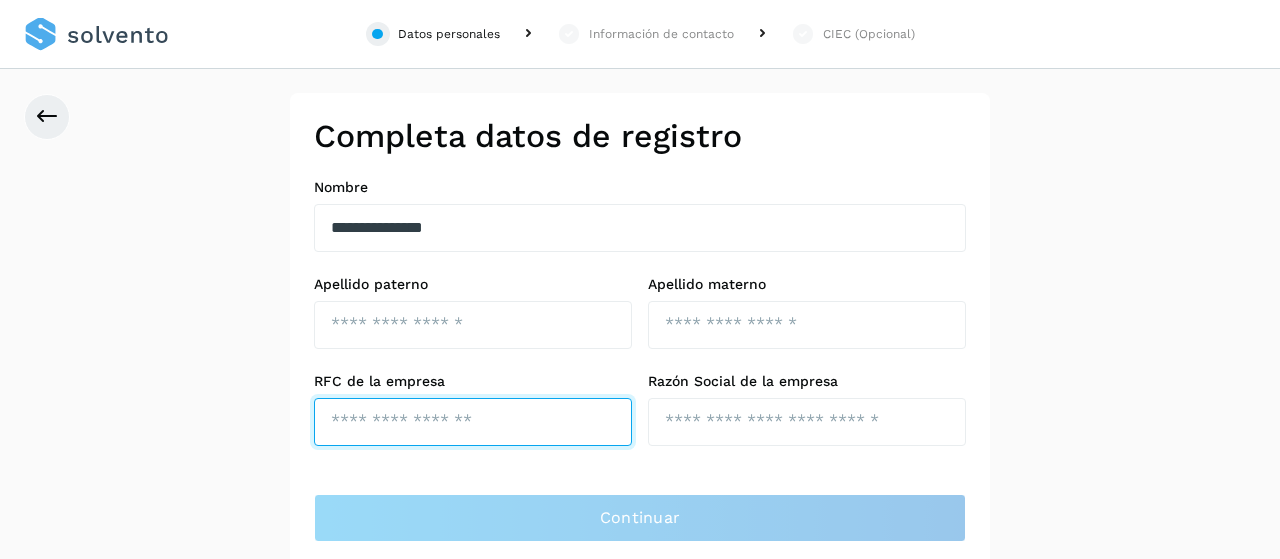 click at bounding box center [473, 422] 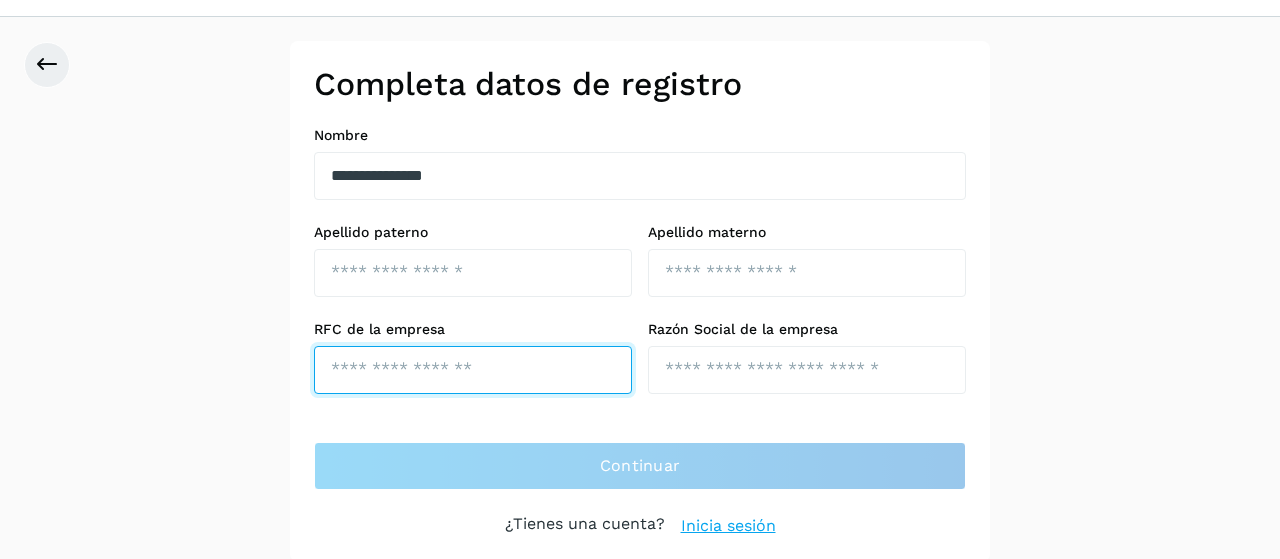 scroll, scrollTop: 0, scrollLeft: 0, axis: both 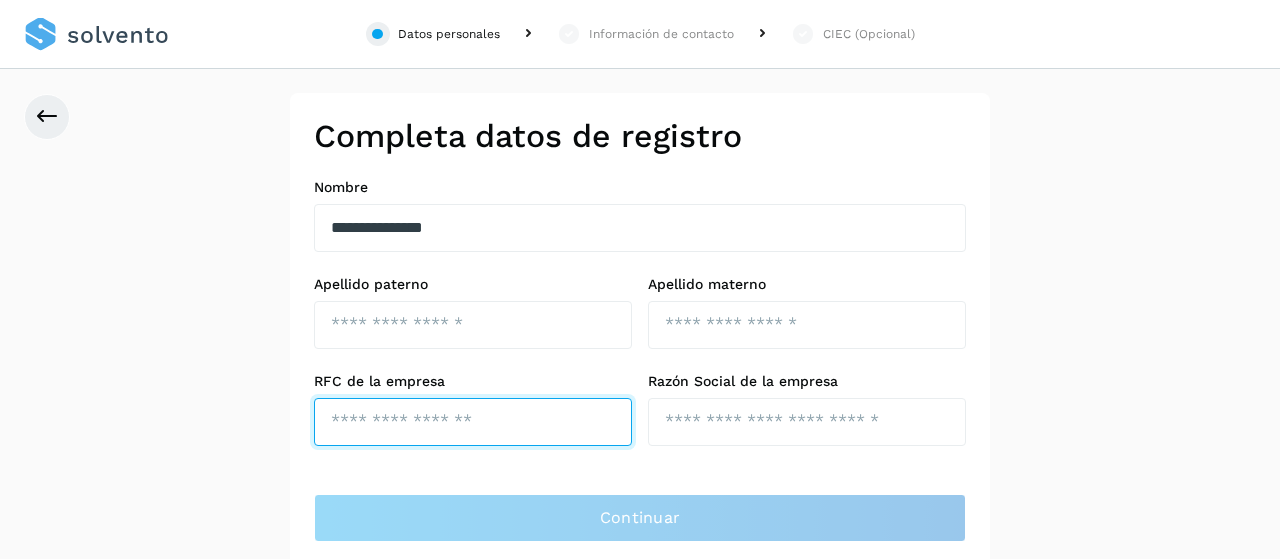 click at bounding box center [473, 422] 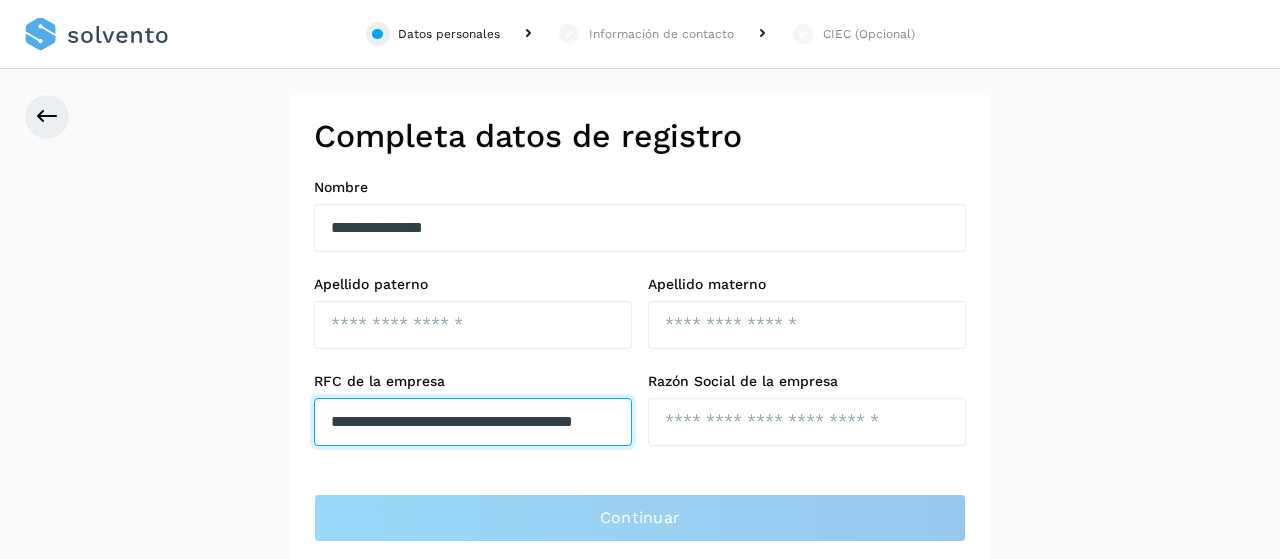 scroll, scrollTop: 0, scrollLeft: 76, axis: horizontal 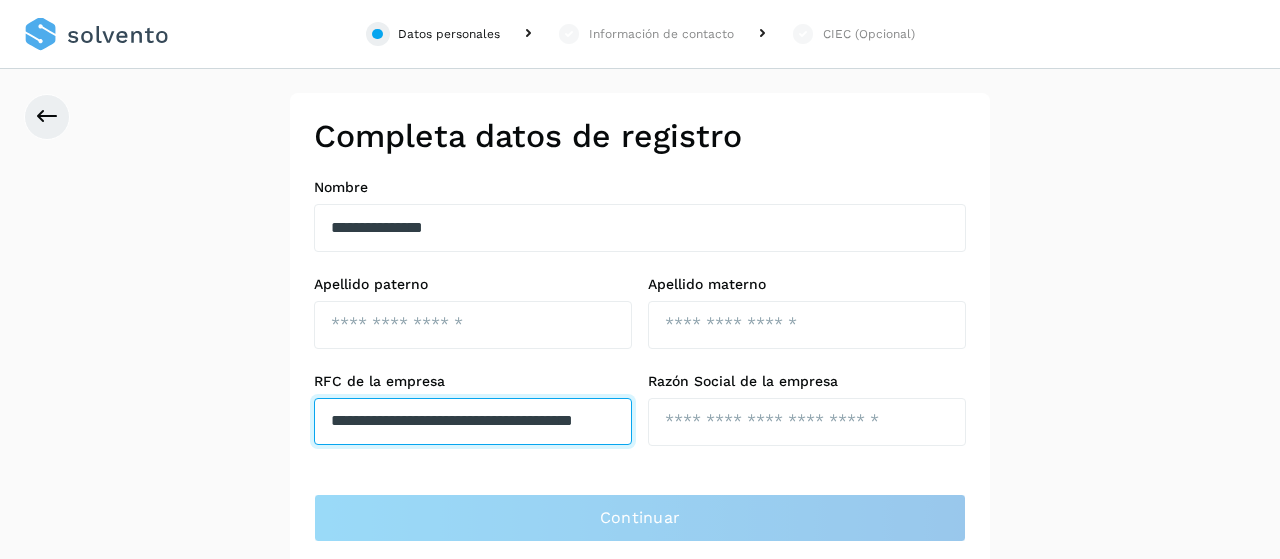 type on "**********" 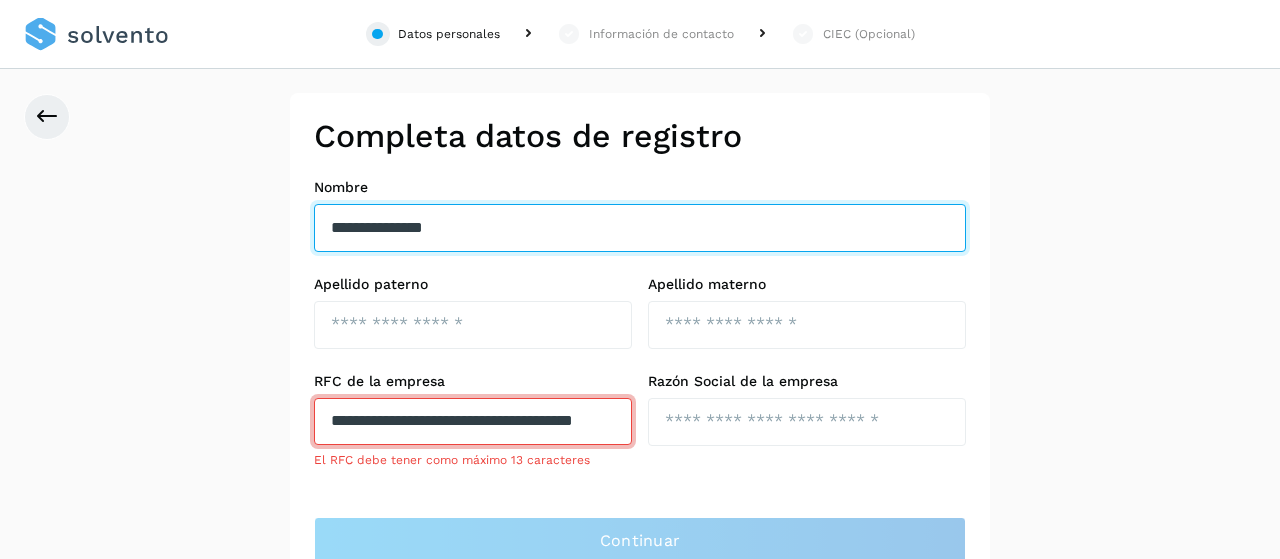 click on "**********" at bounding box center (640, 228) 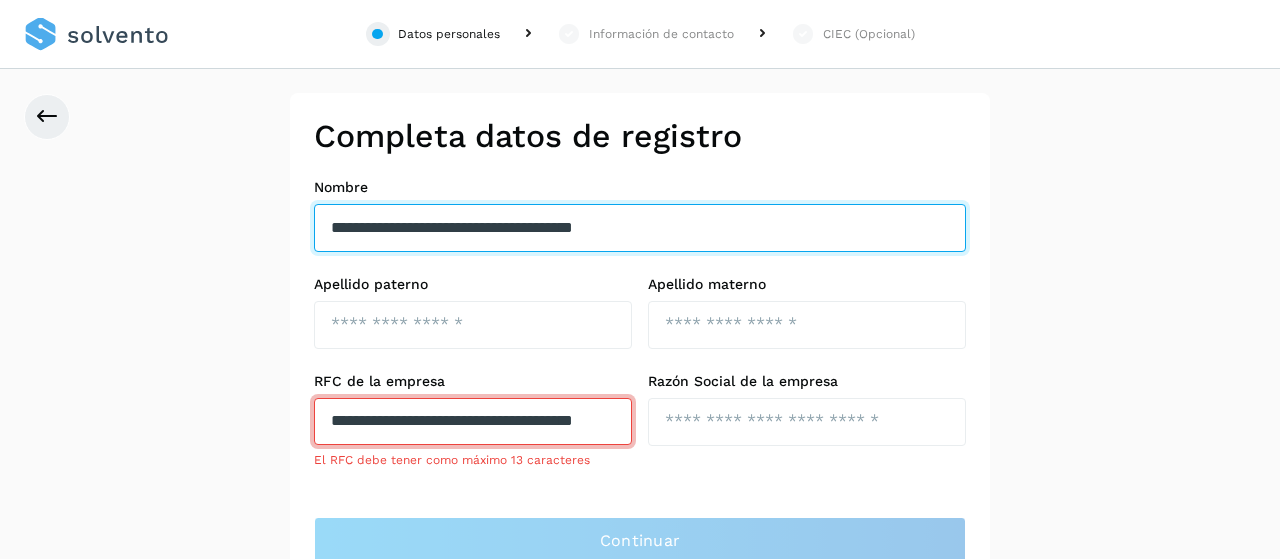 type on "**********" 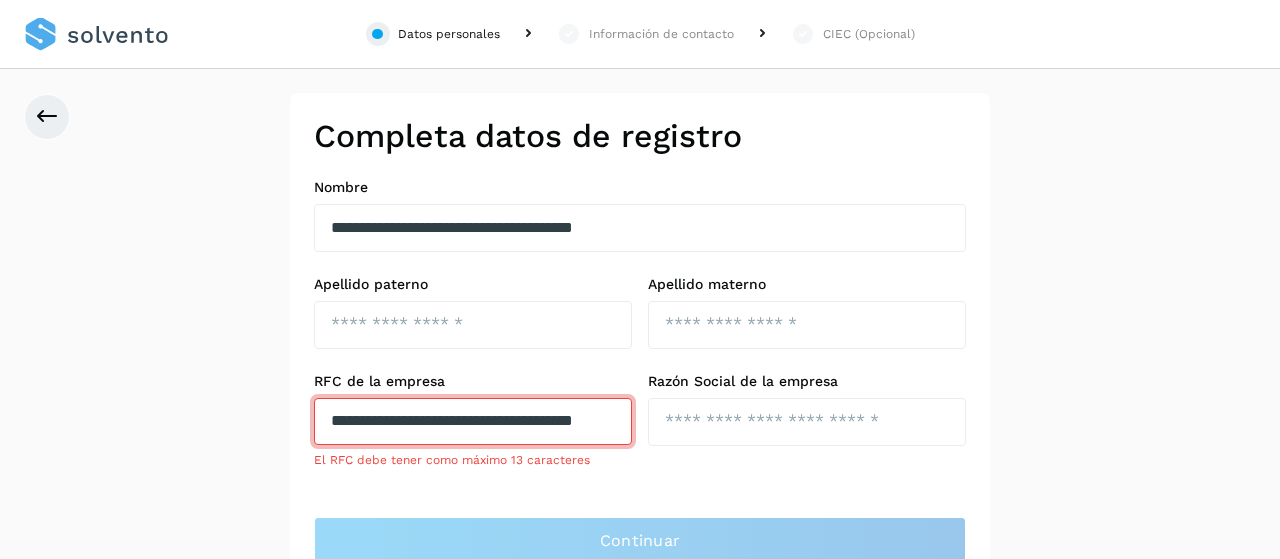 click on "**********" at bounding box center [473, 421] 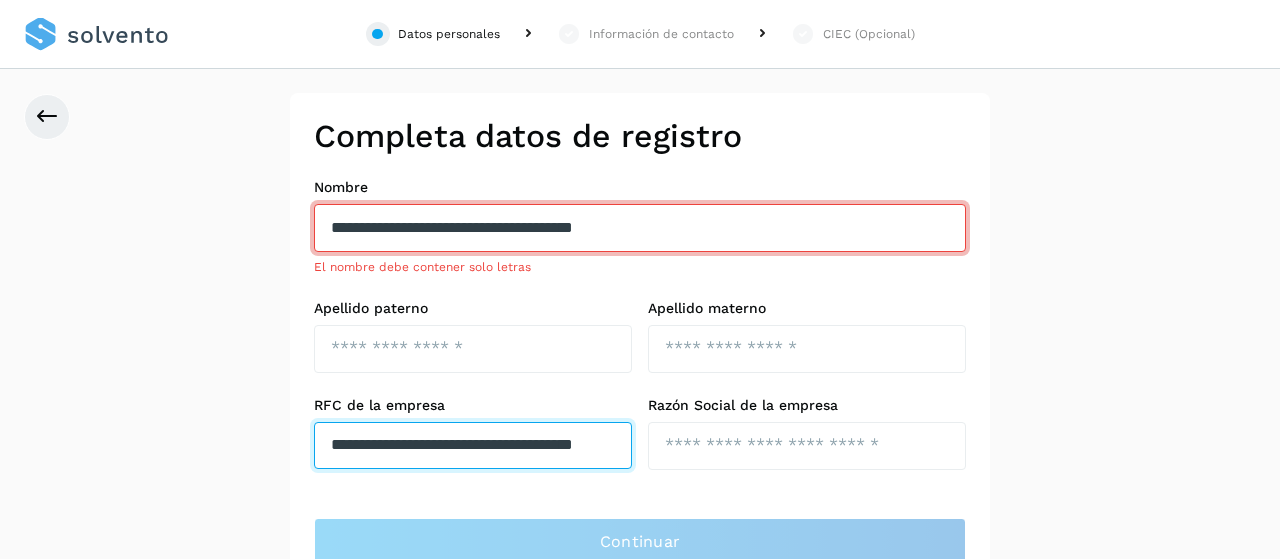 click on "**********" at bounding box center (473, 445) 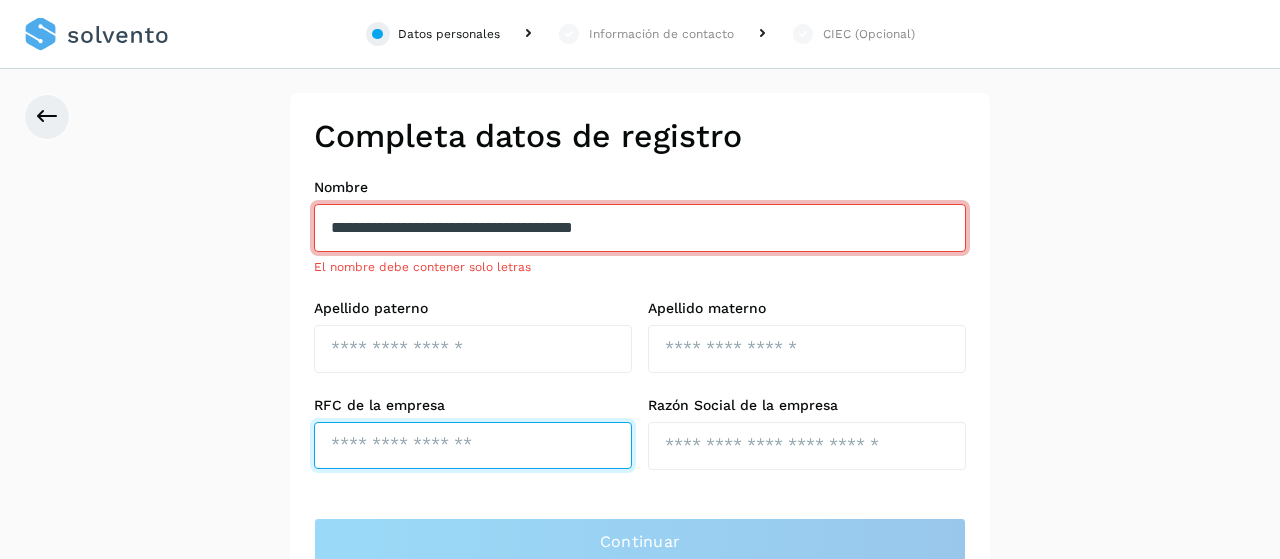 scroll, scrollTop: 0, scrollLeft: 0, axis: both 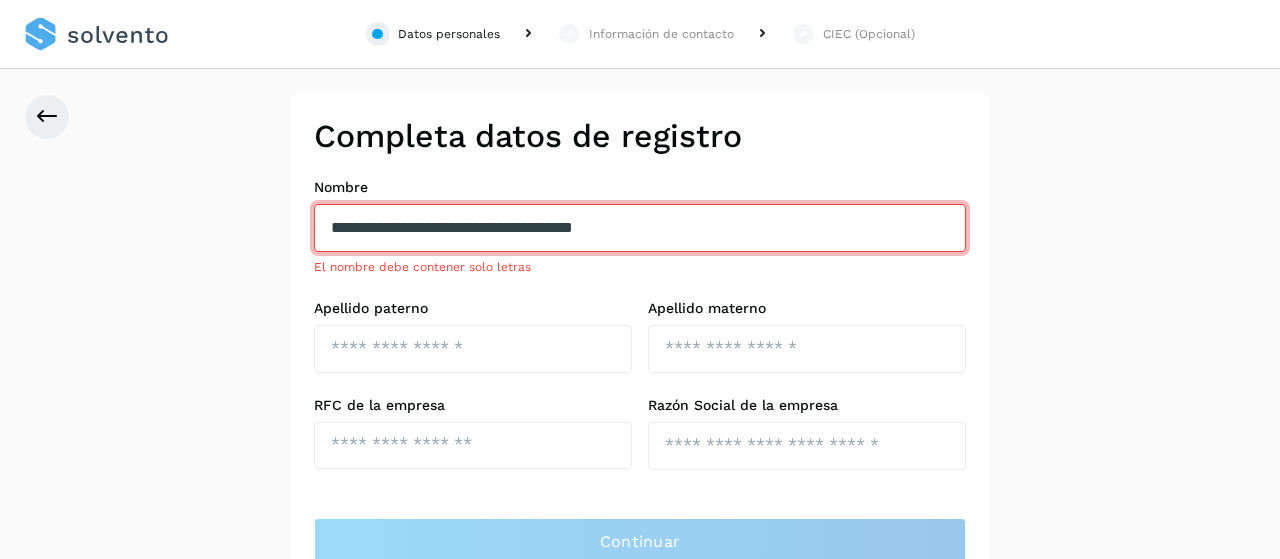 click on "**********" at bounding box center (640, 228) 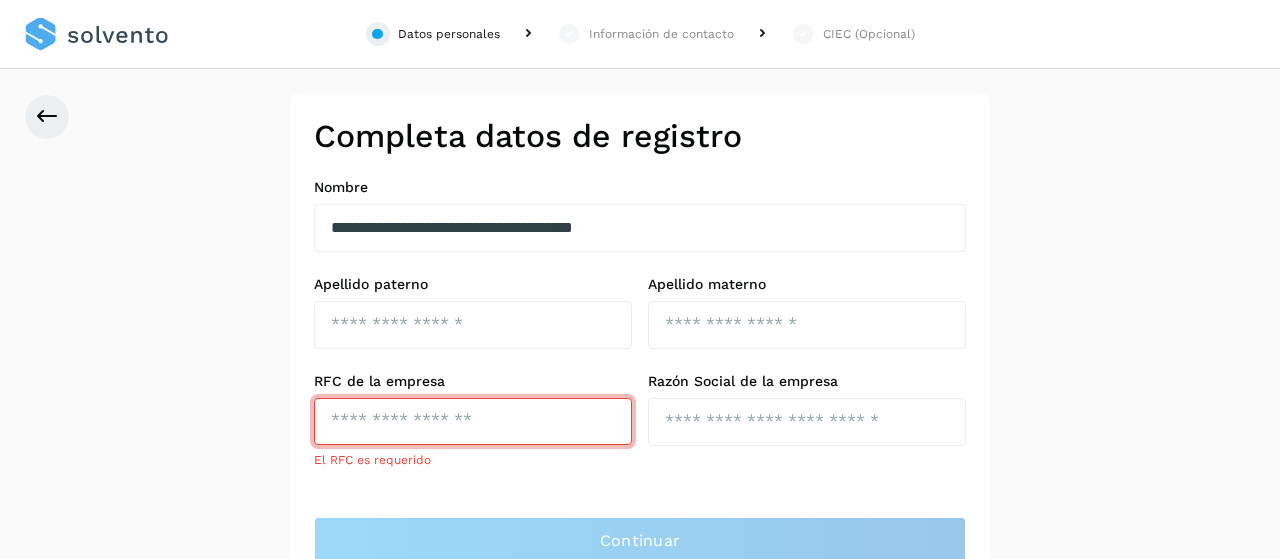 click at bounding box center [473, 421] 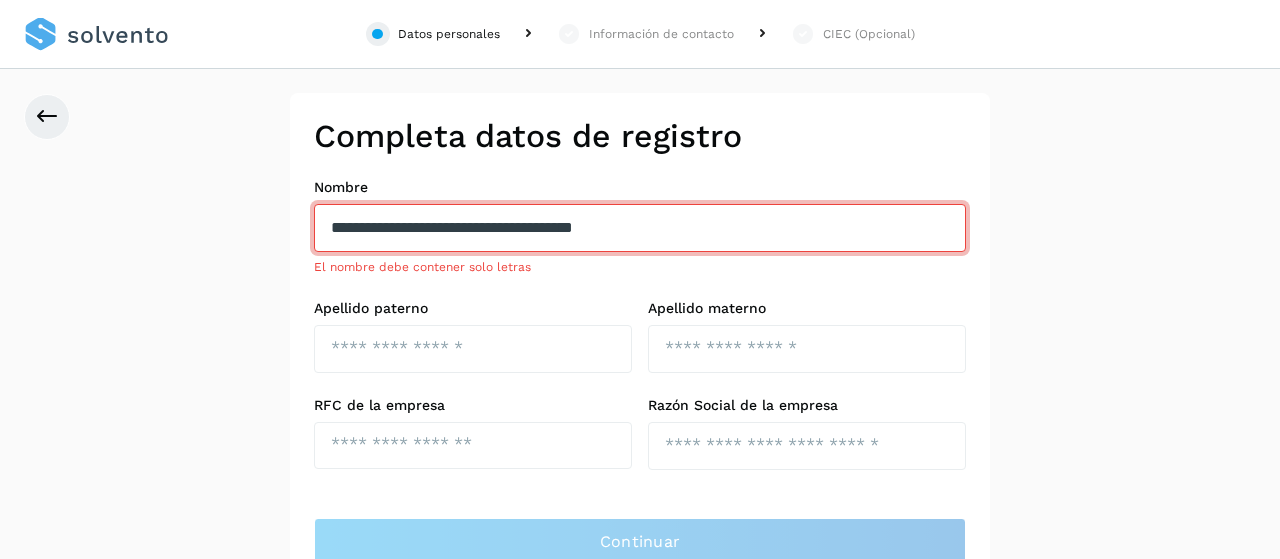 click on "**********" at bounding box center (640, 228) 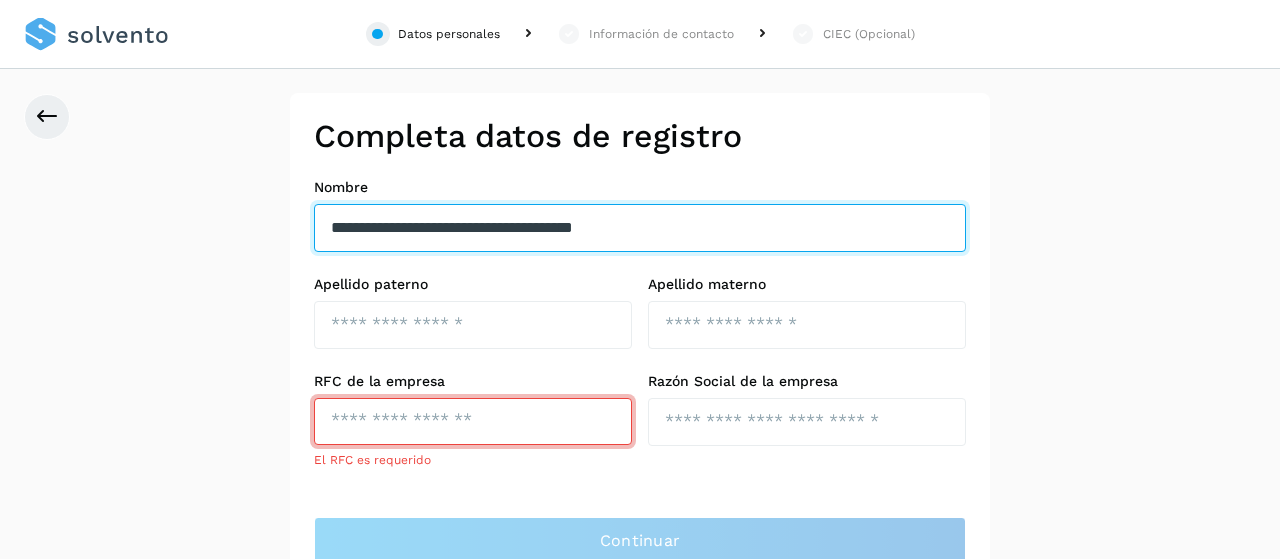 click on "**********" at bounding box center (640, 228) 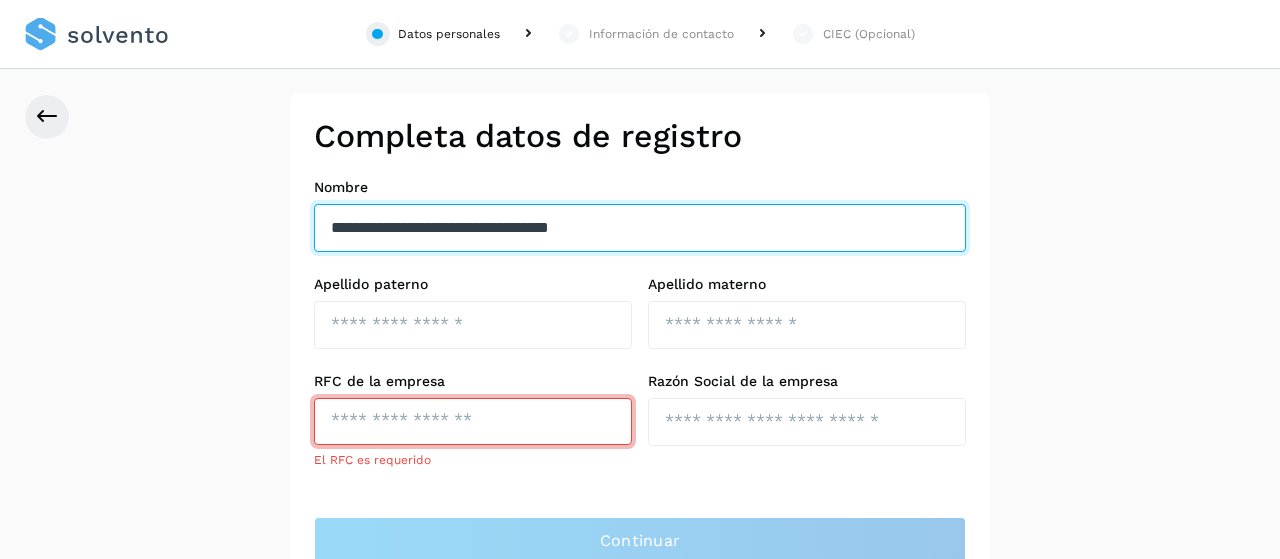 type on "**********" 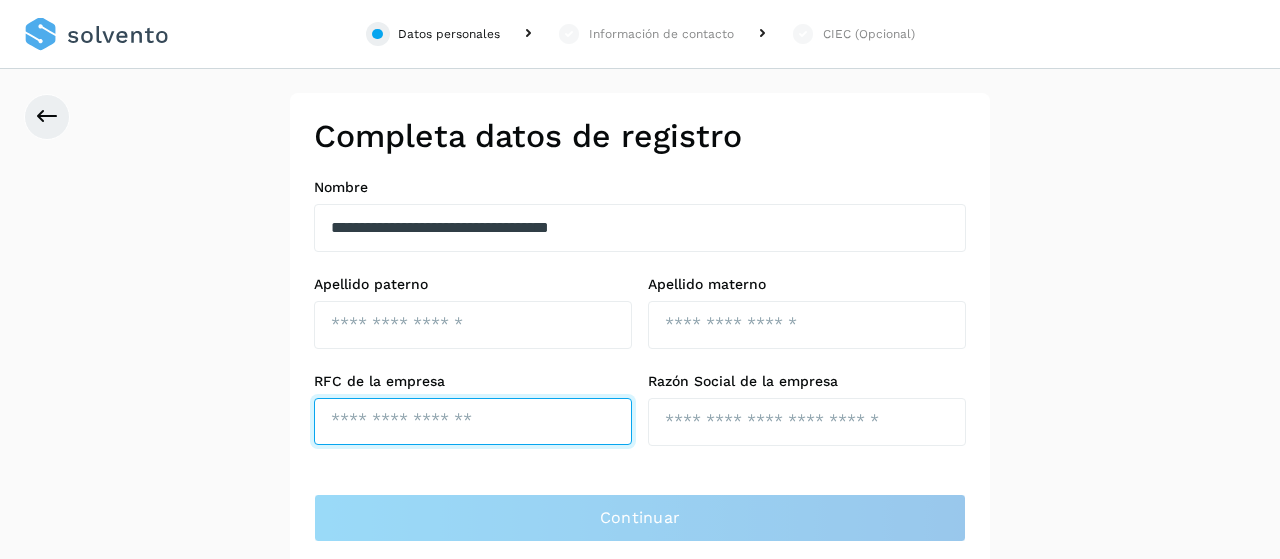 click at bounding box center [473, 421] 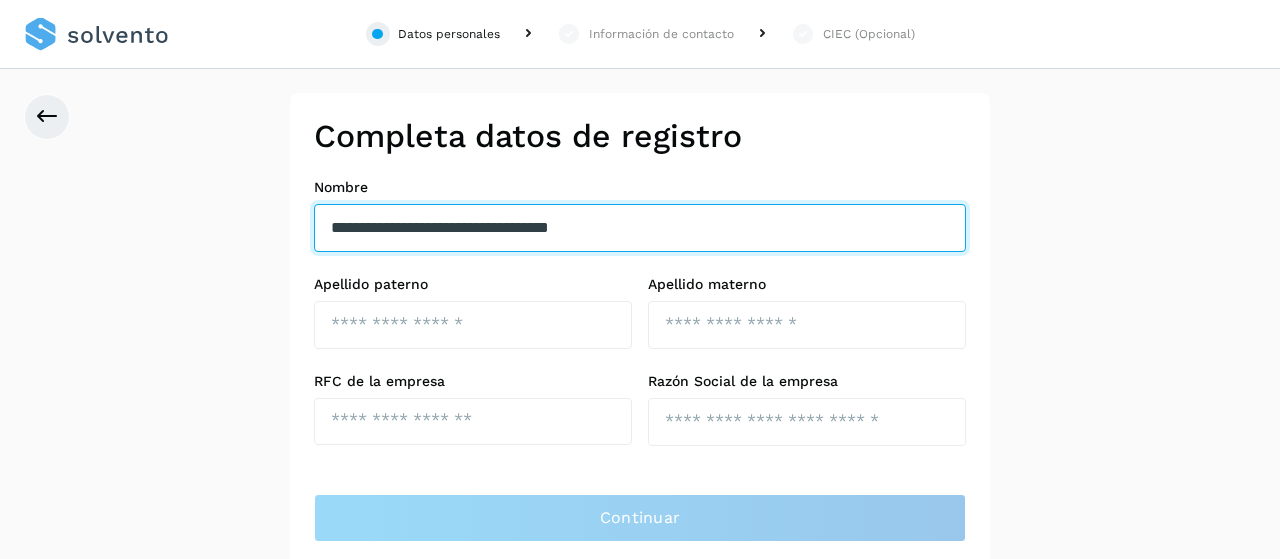 click on "**********" at bounding box center [640, 228] 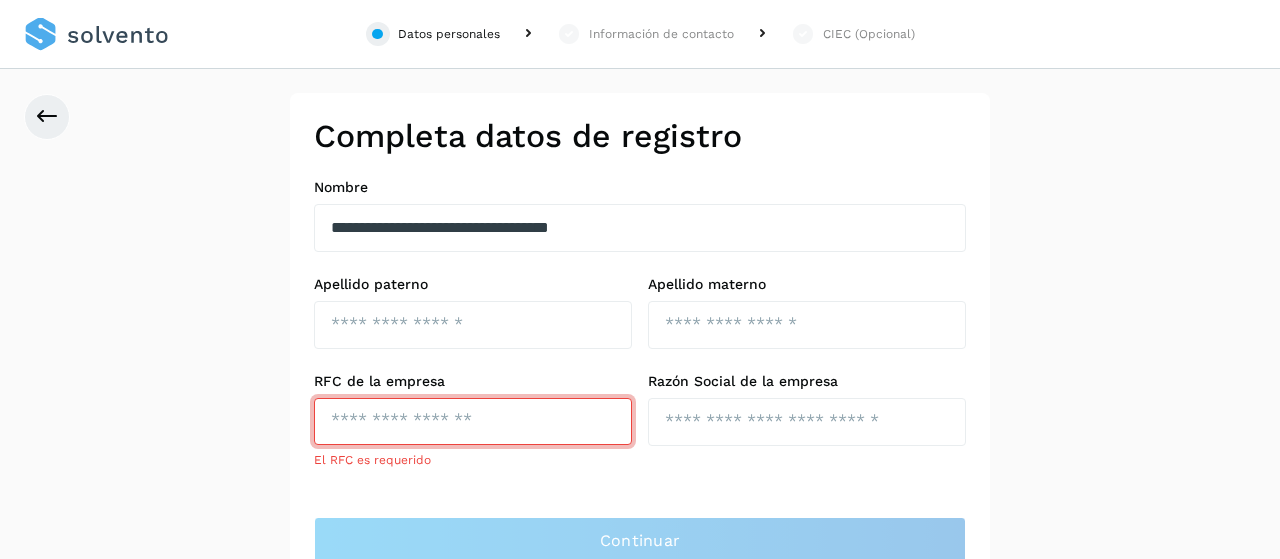 click at bounding box center (473, 421) 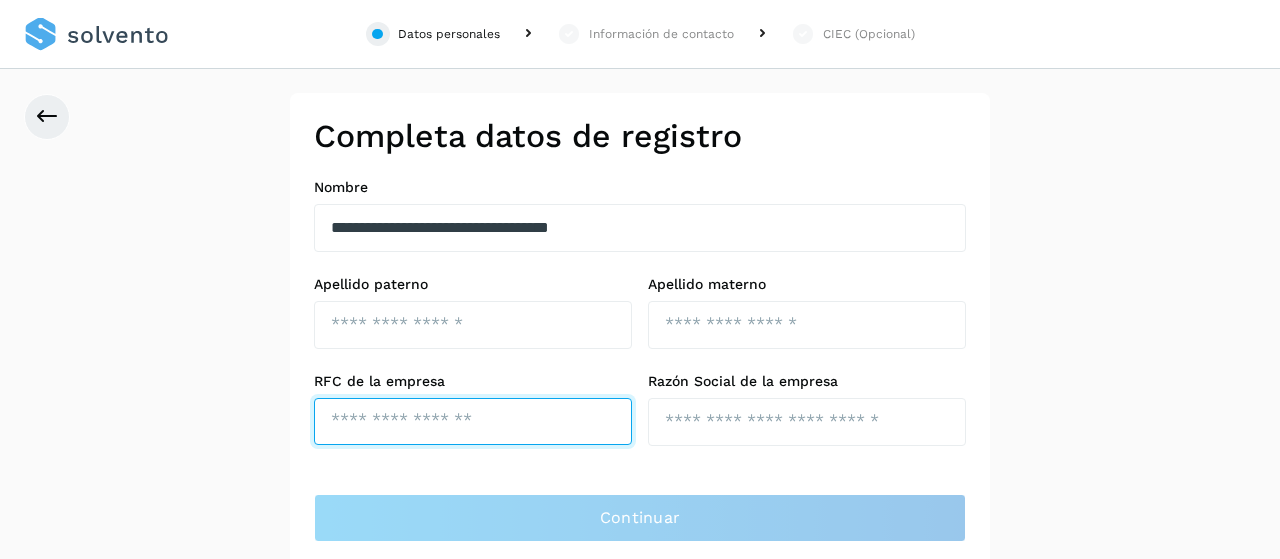click at bounding box center [473, 421] 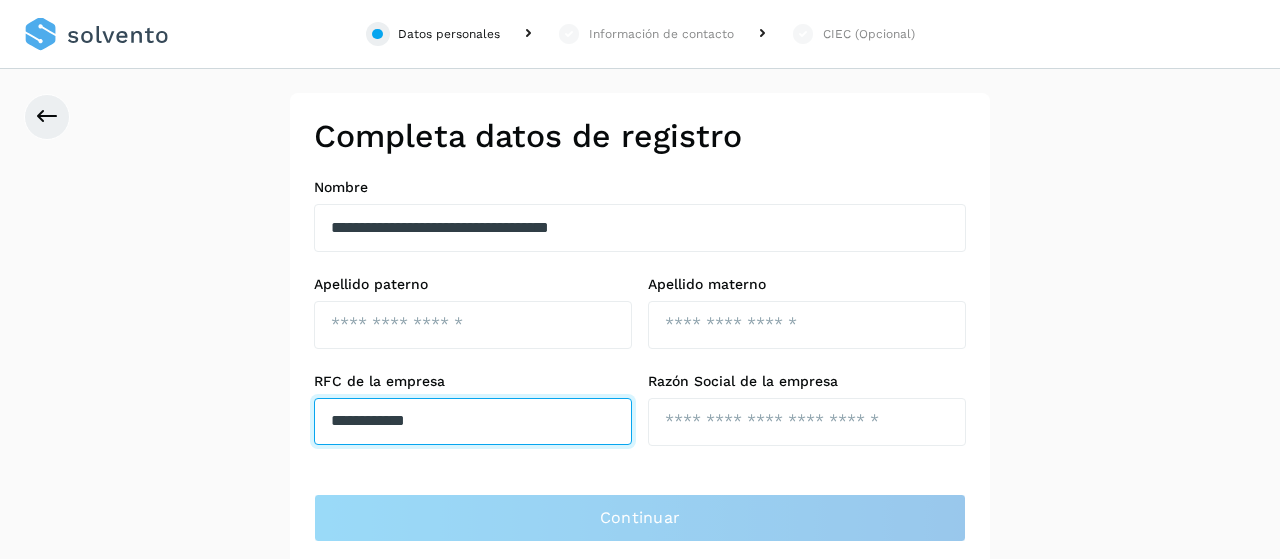 type on "**********" 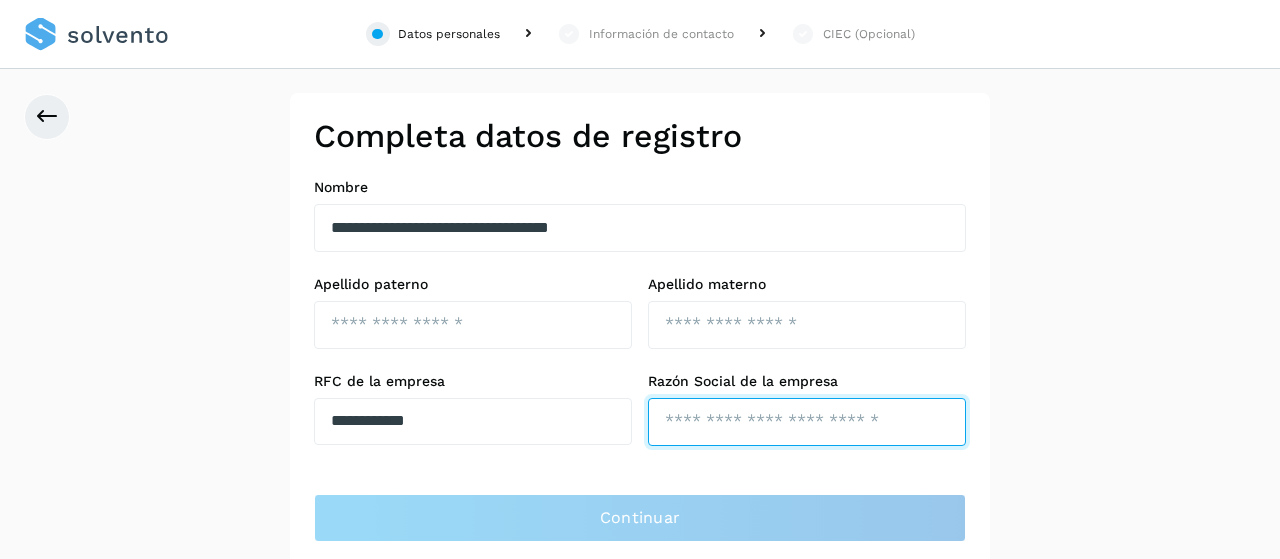 click at bounding box center (807, 422) 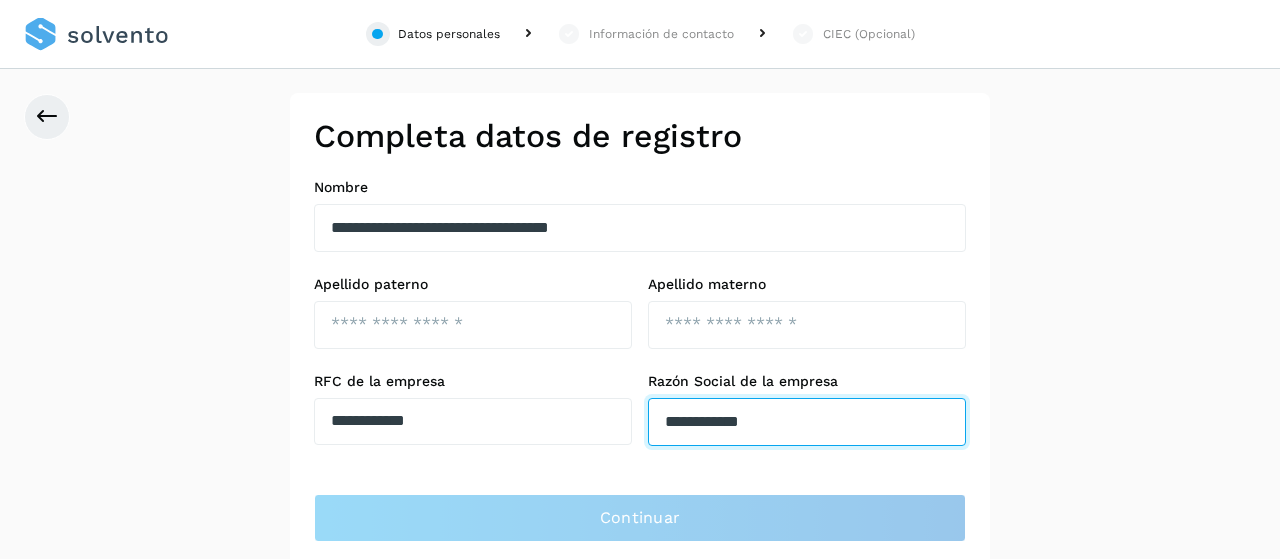 type on "**********" 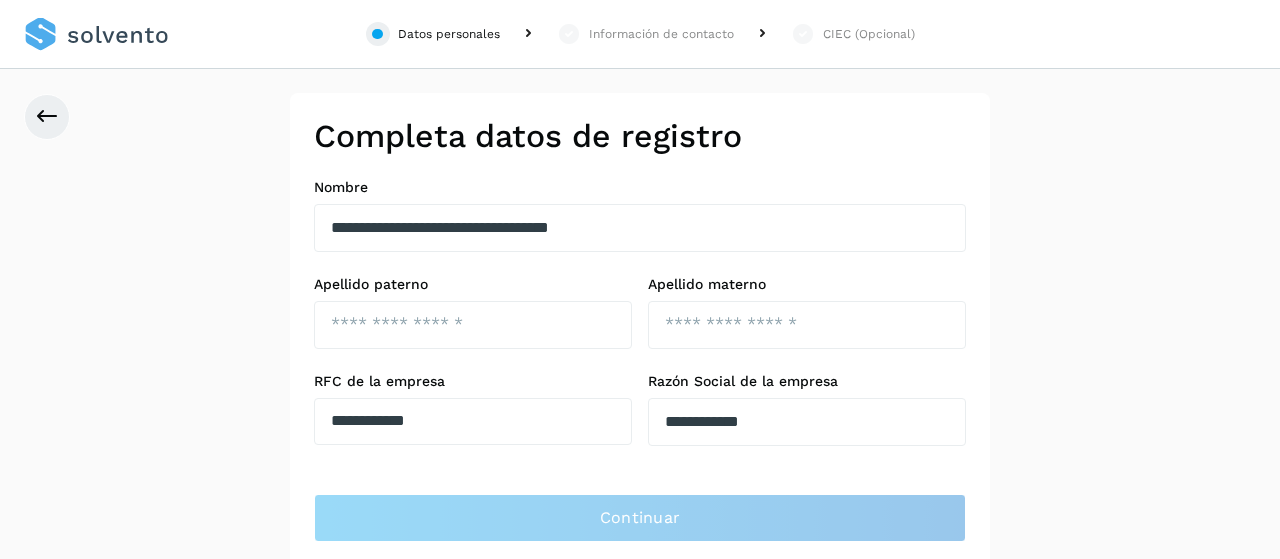 scroll, scrollTop: 52, scrollLeft: 0, axis: vertical 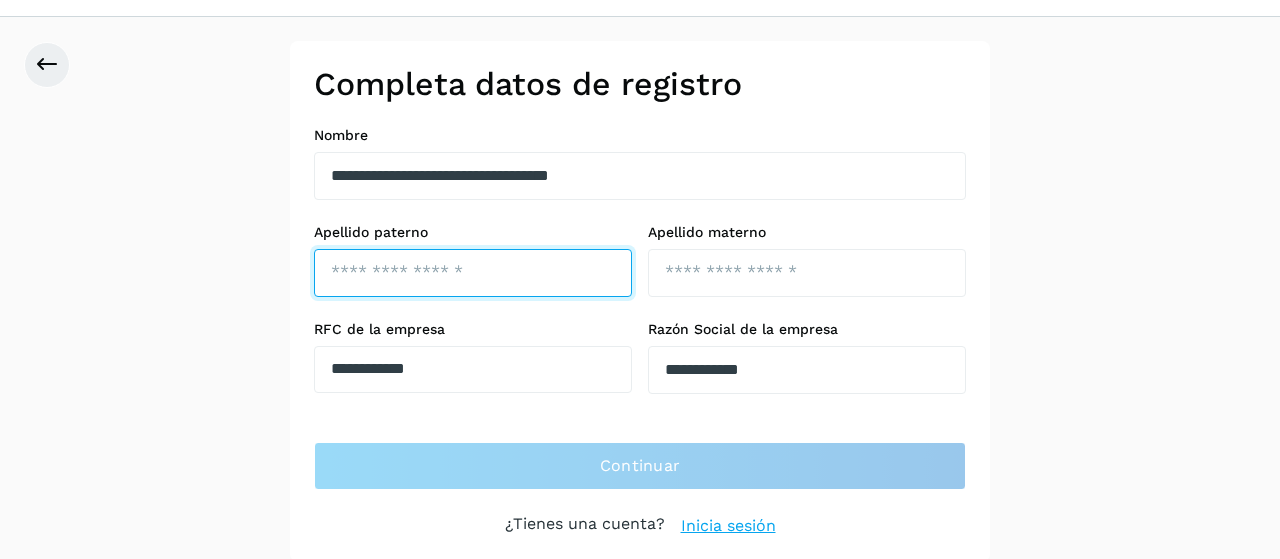 click at bounding box center [473, 273] 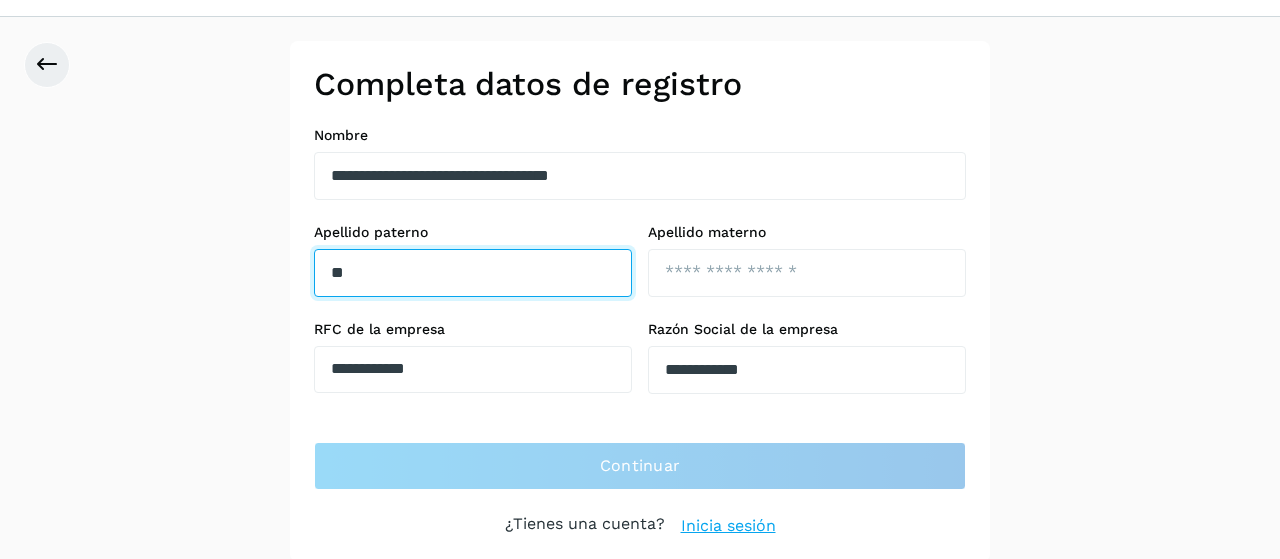 type on "**" 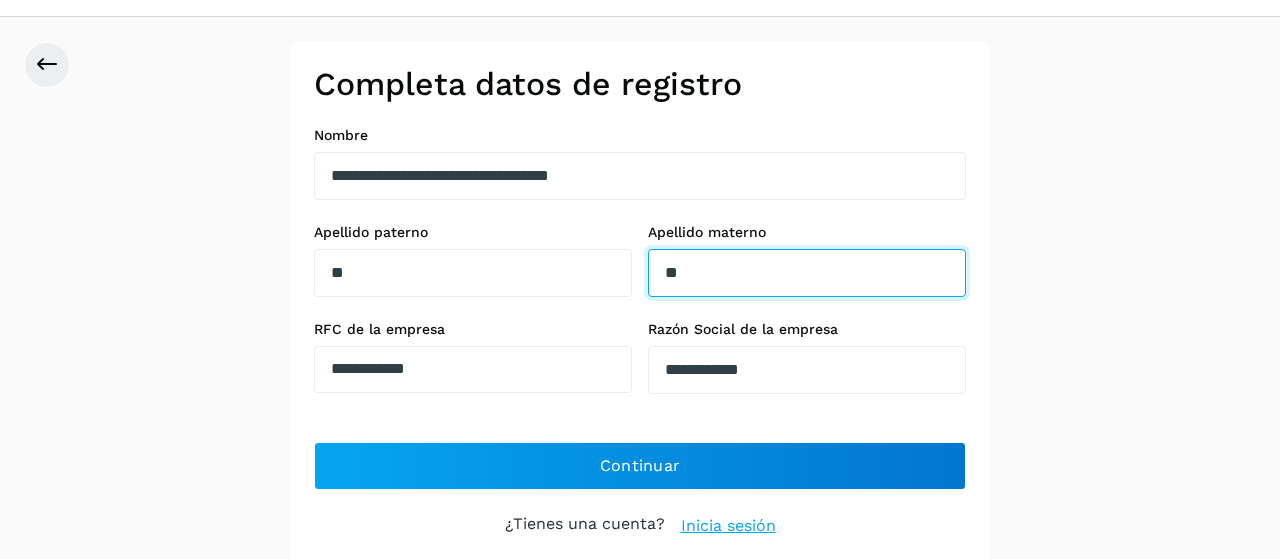 type on "*" 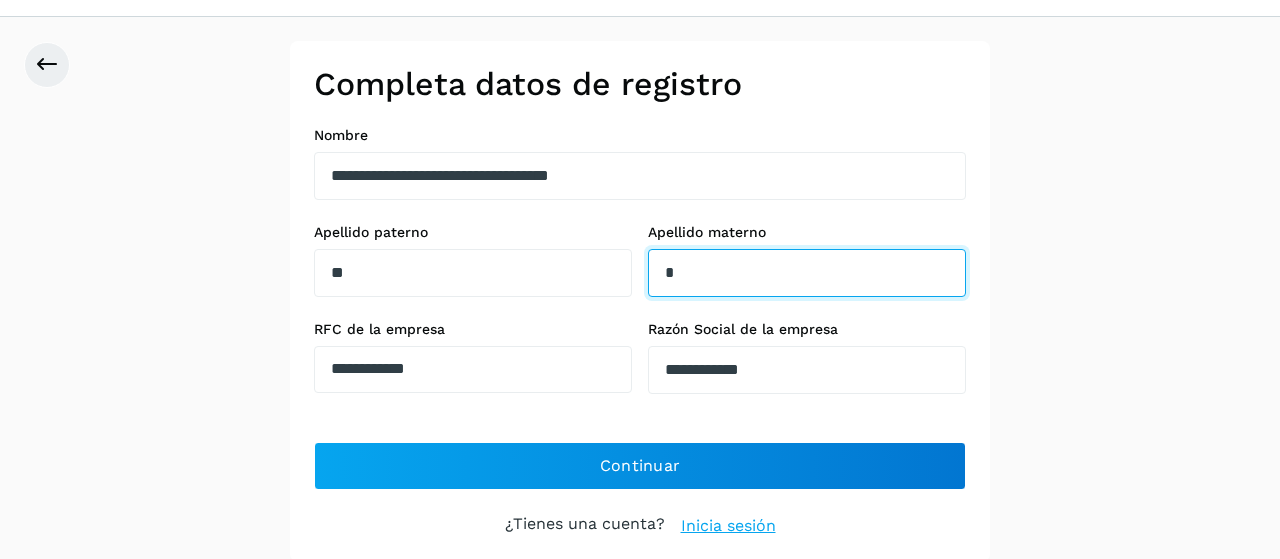 type 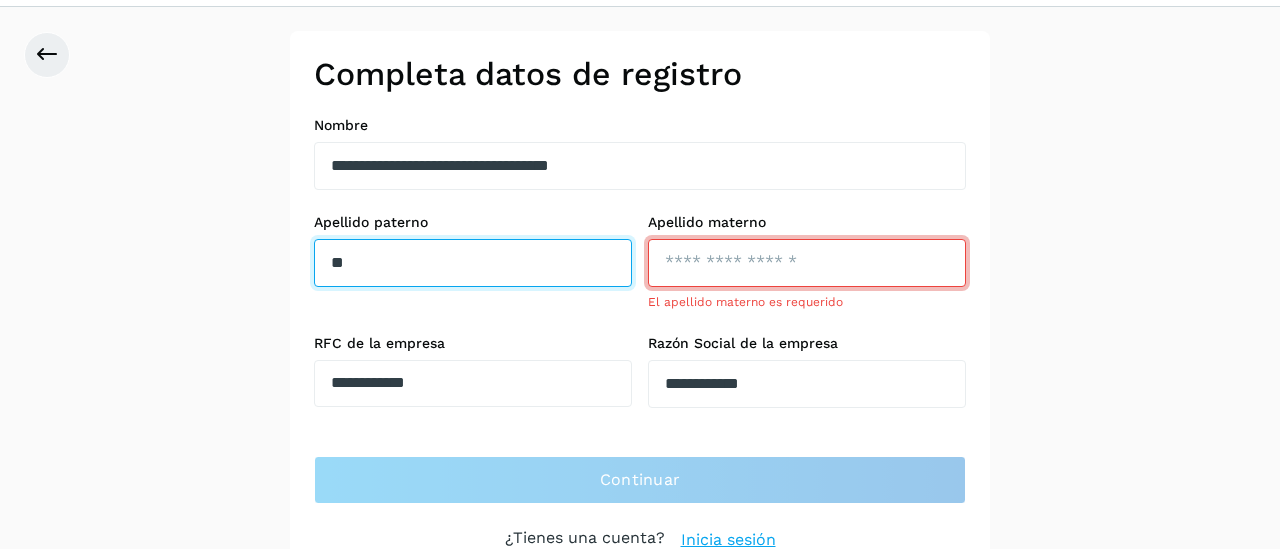 drag, startPoint x: 365, startPoint y: 267, endPoint x: 251, endPoint y: 284, distance: 115.260574 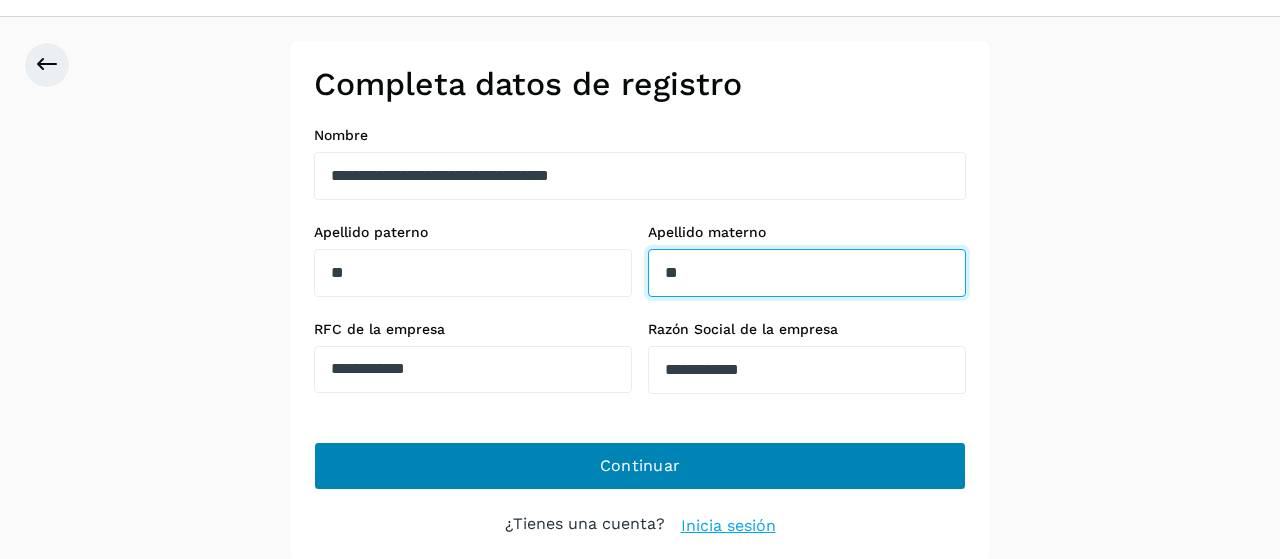type on "**" 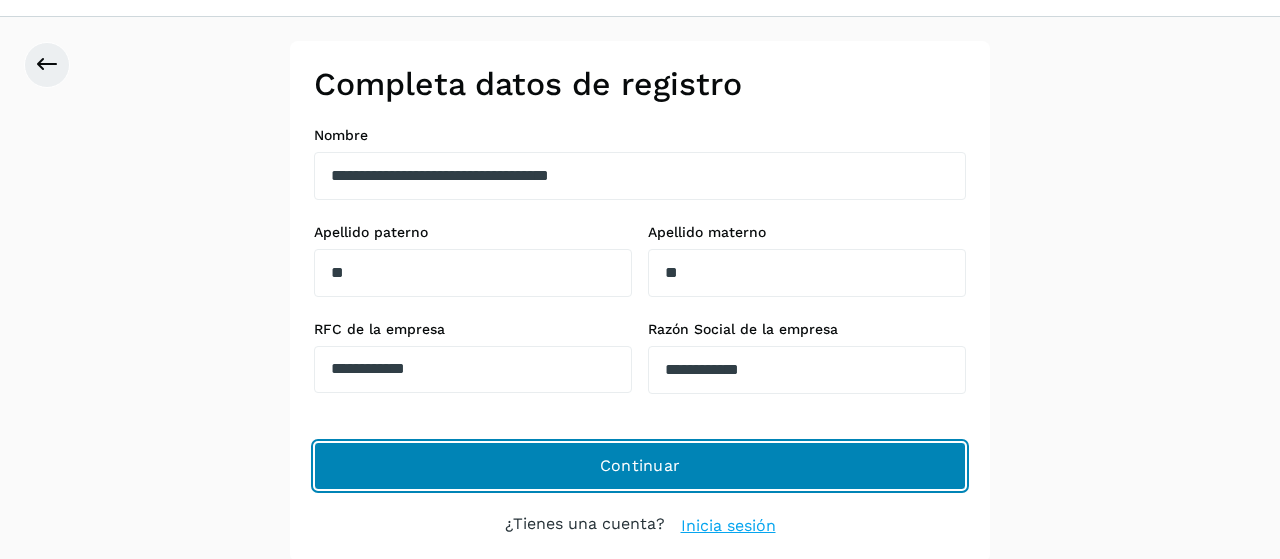 click on "Continuar" at bounding box center (640, 466) 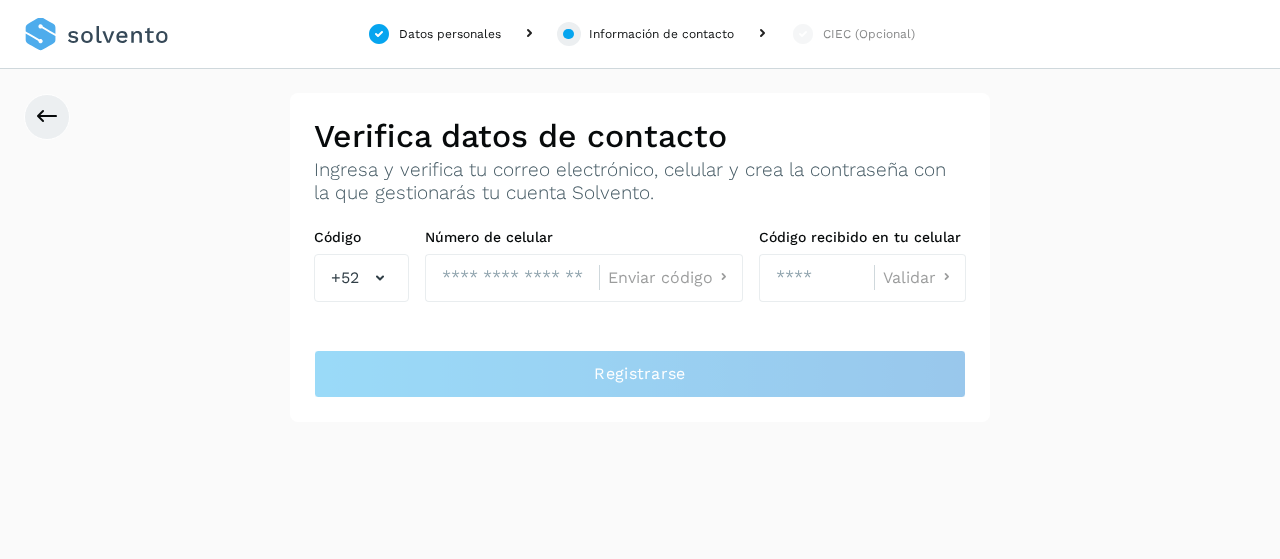 scroll, scrollTop: 0, scrollLeft: 0, axis: both 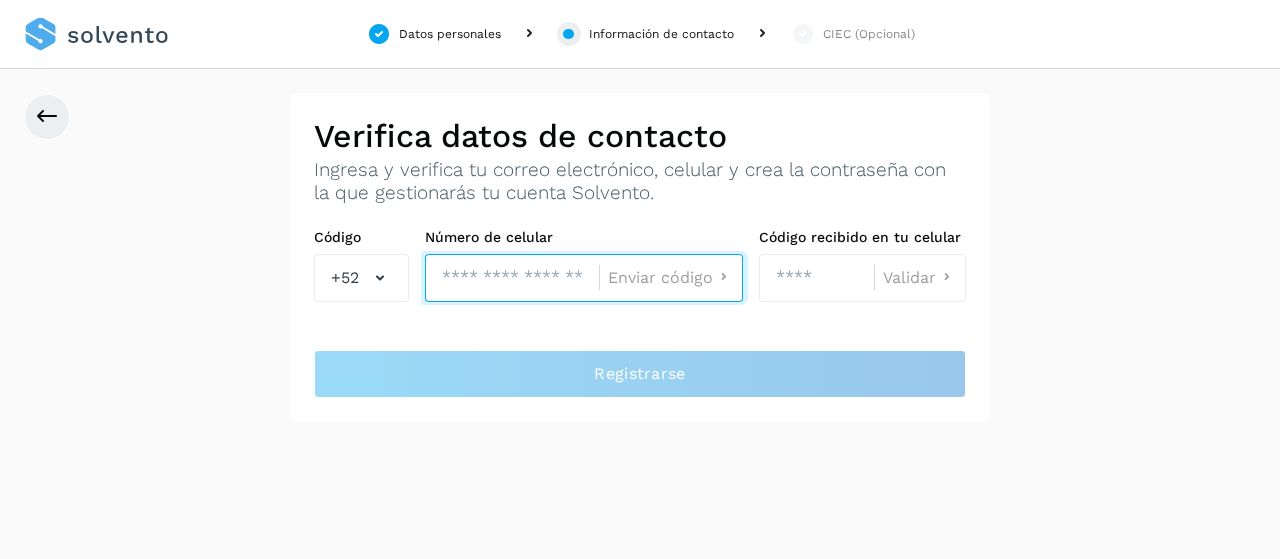 click at bounding box center (512, 278) 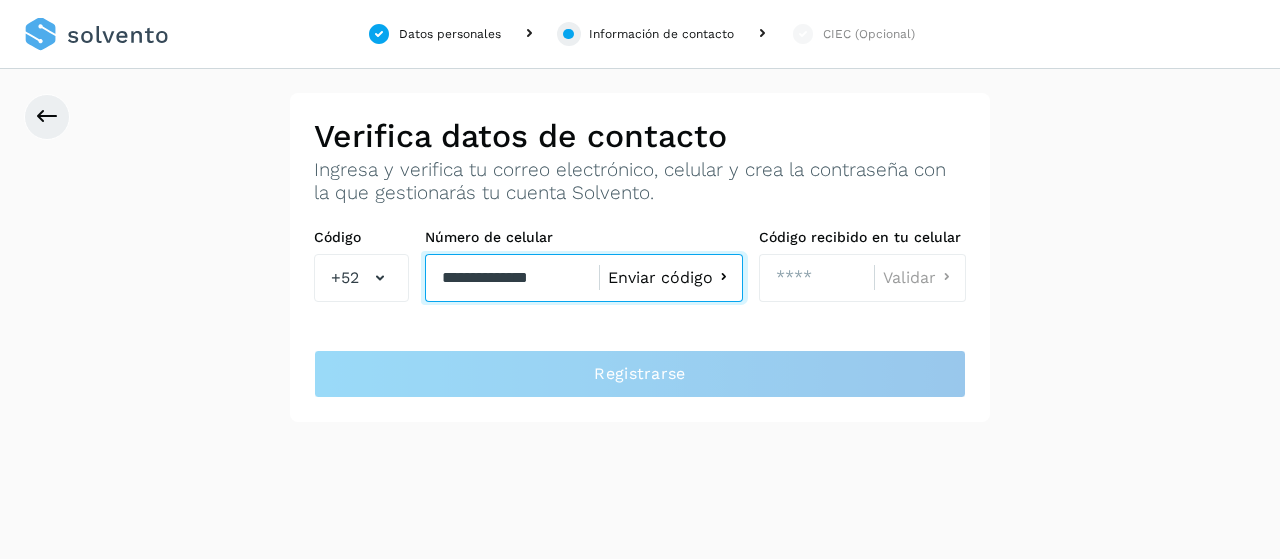 type on "**********" 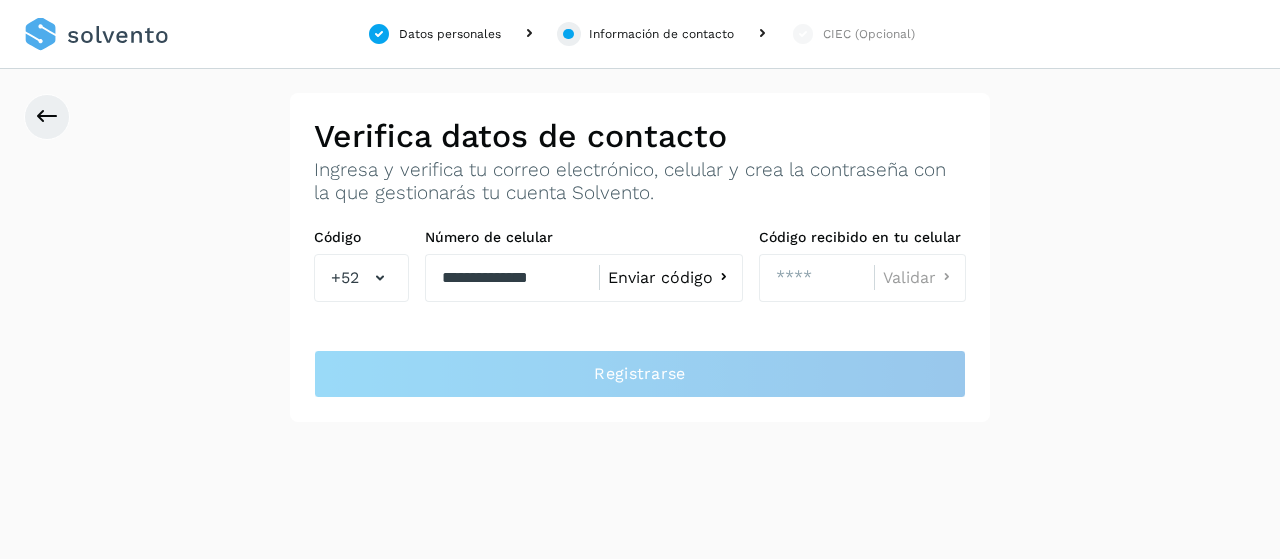 type 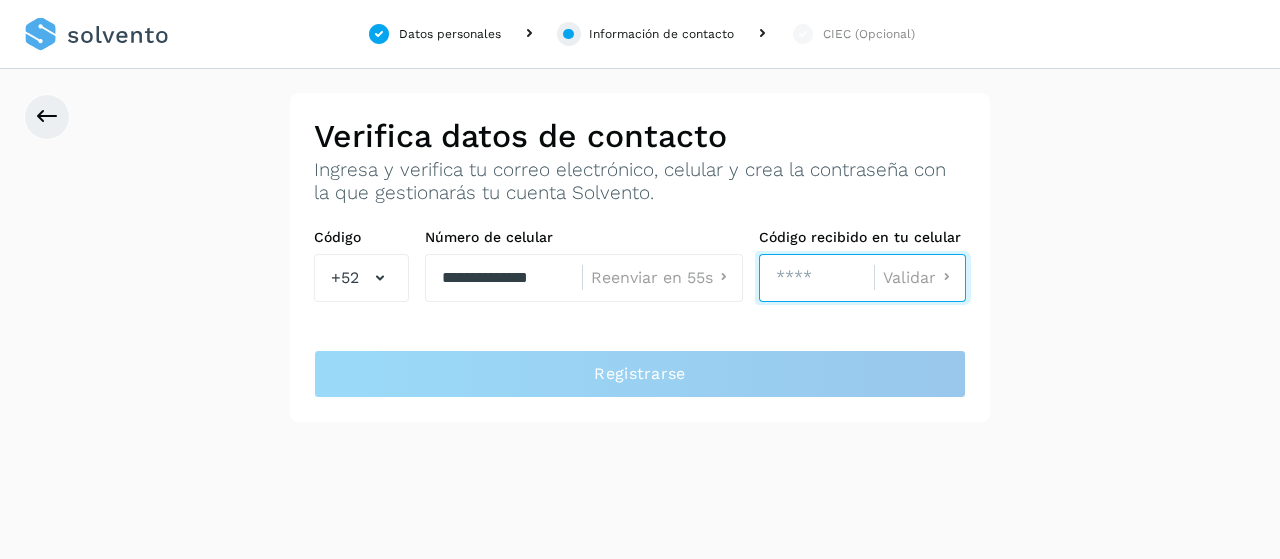 click at bounding box center (816, 278) 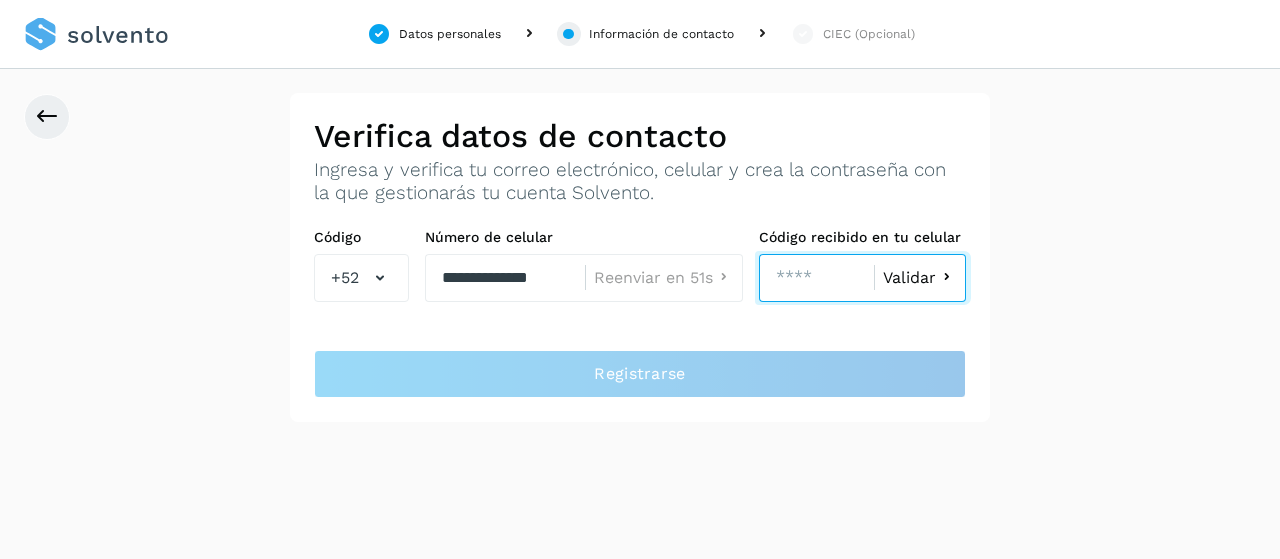 type on "****" 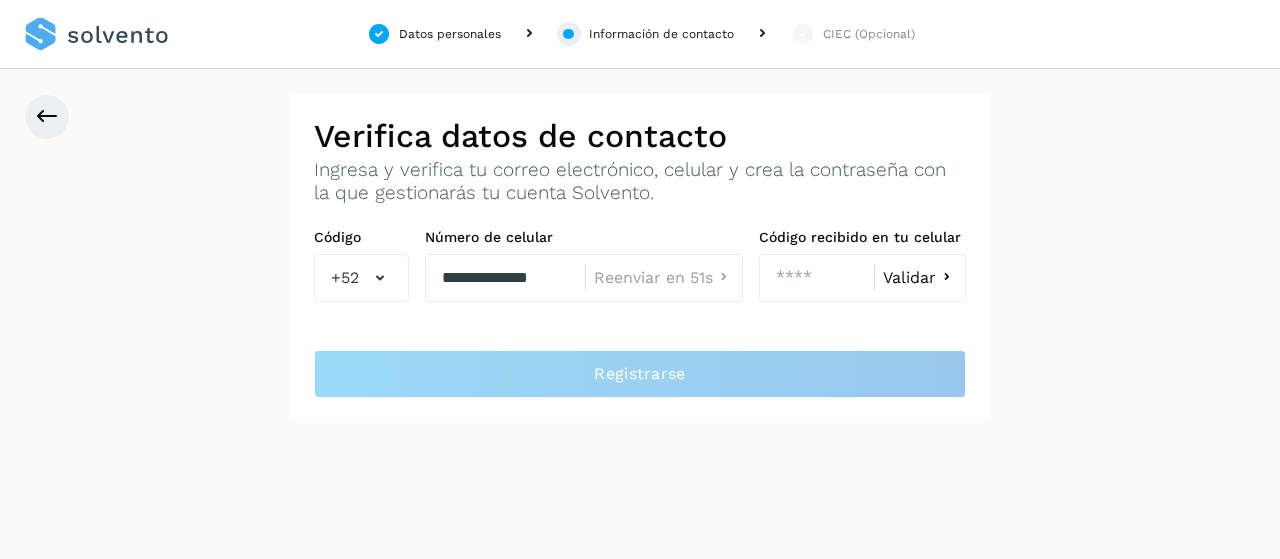 click on "Validar" 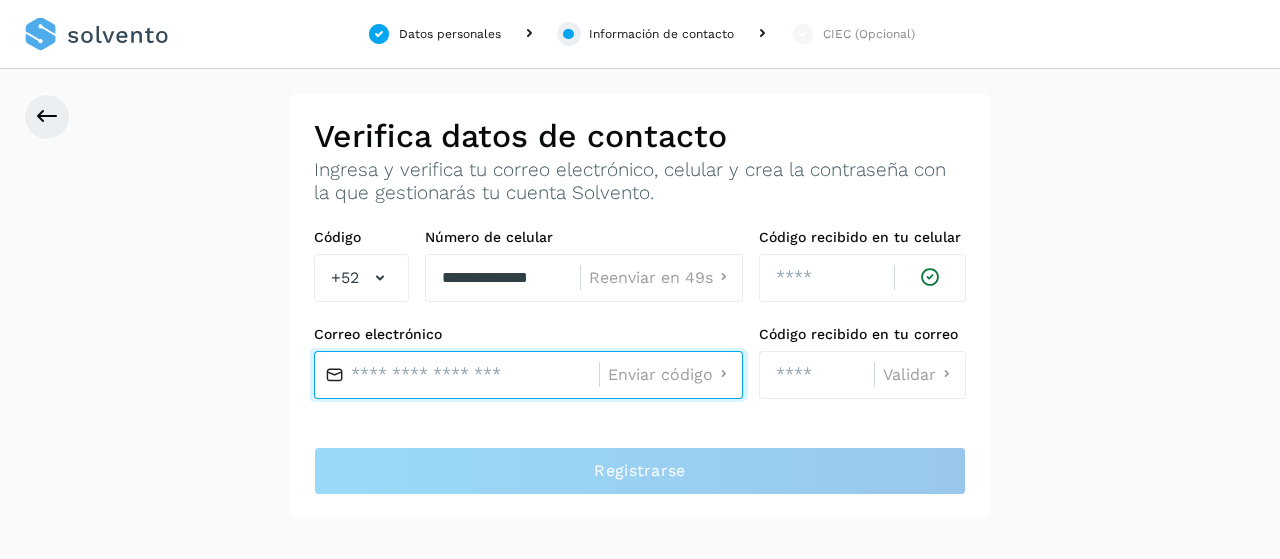 click at bounding box center [456, 375] 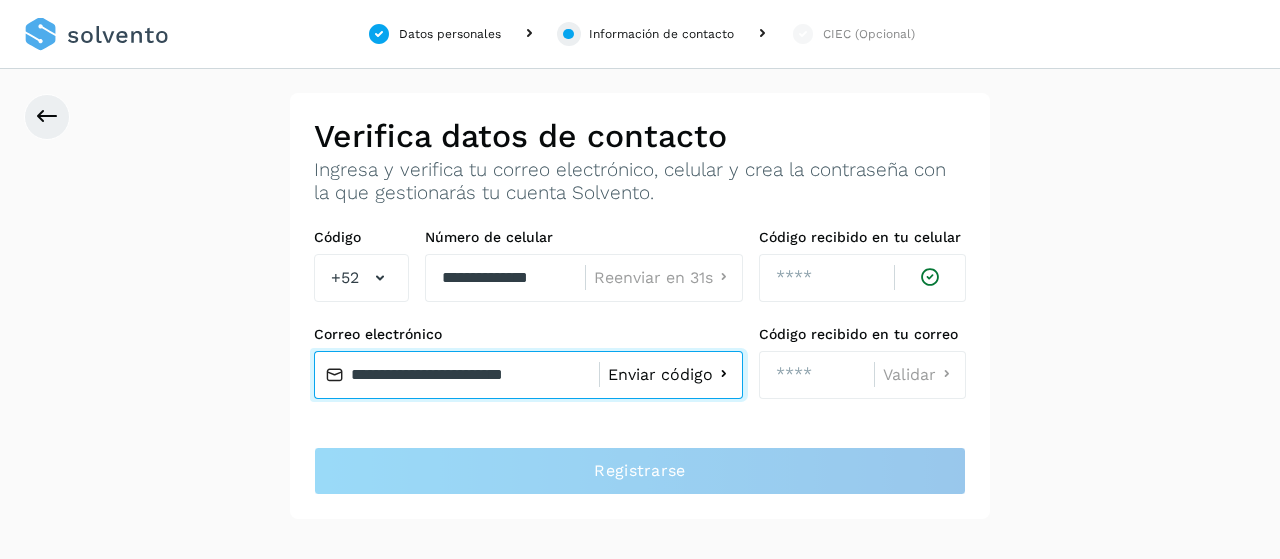 type on "**********" 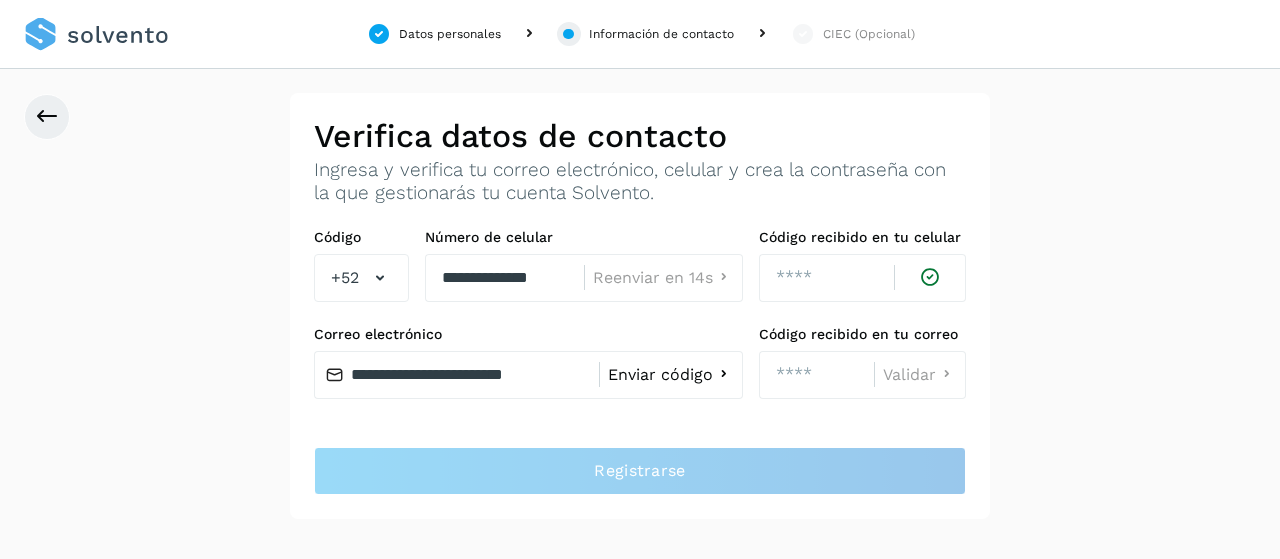 click on "Enviar código" 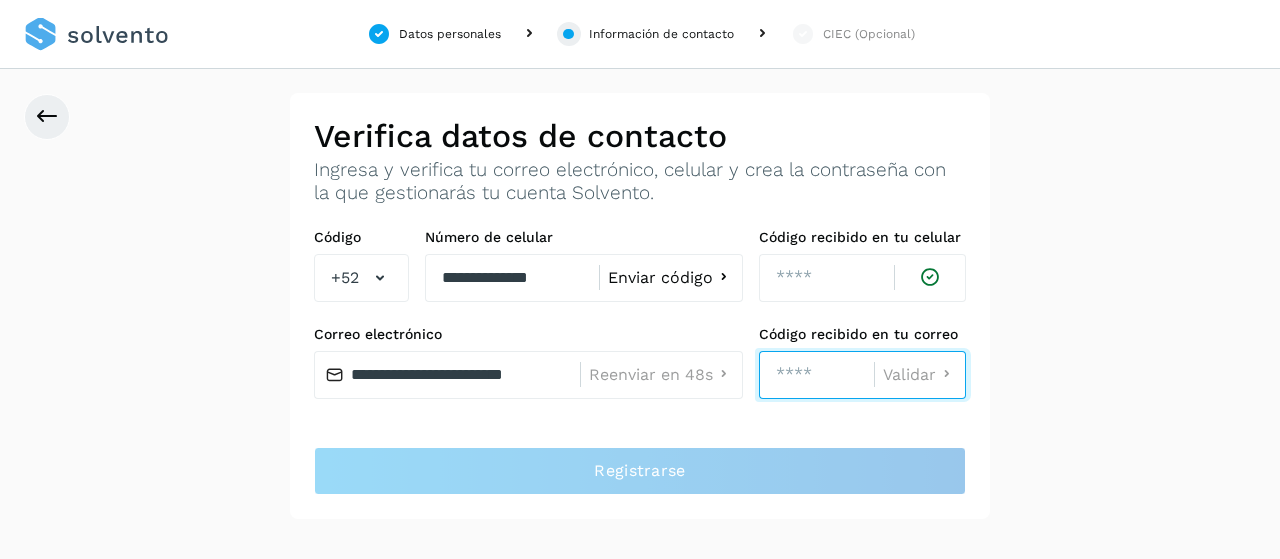 click at bounding box center [816, 375] 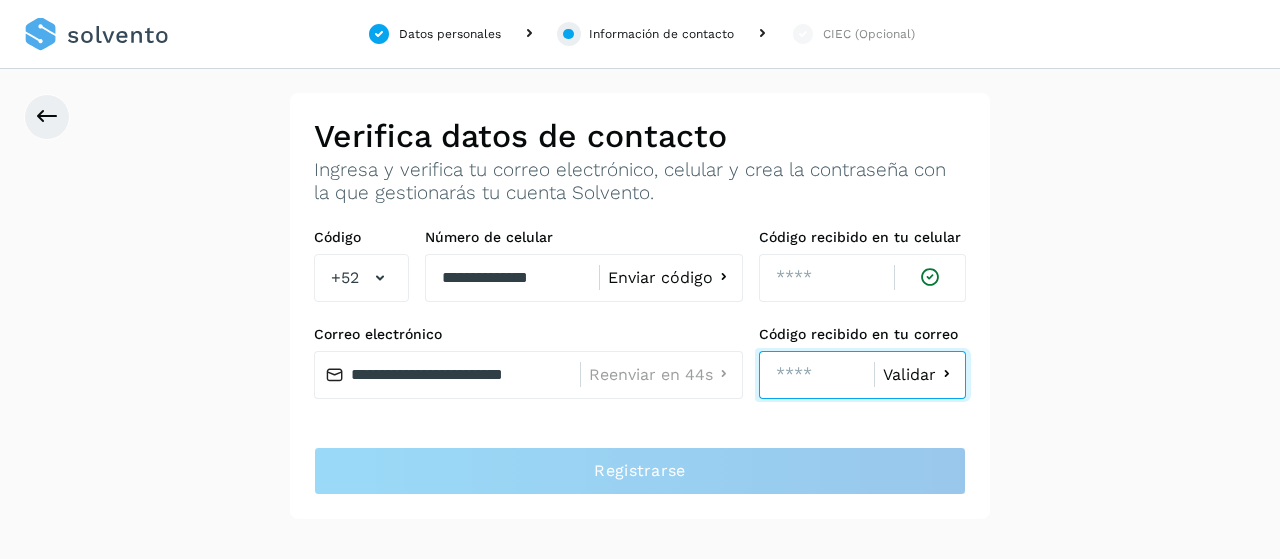 type on "****" 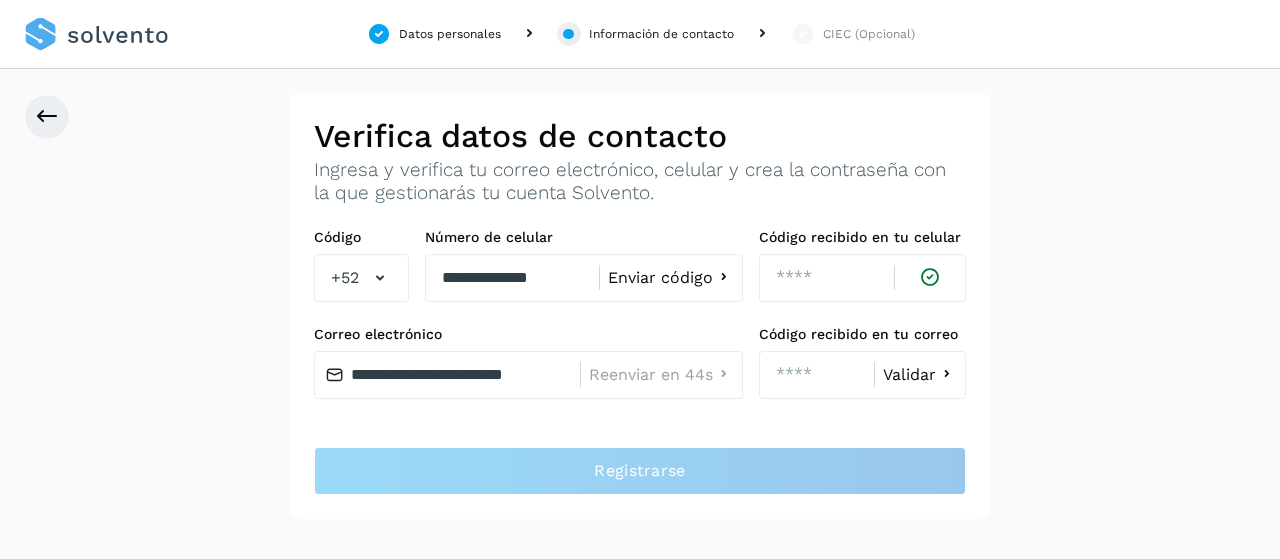 click 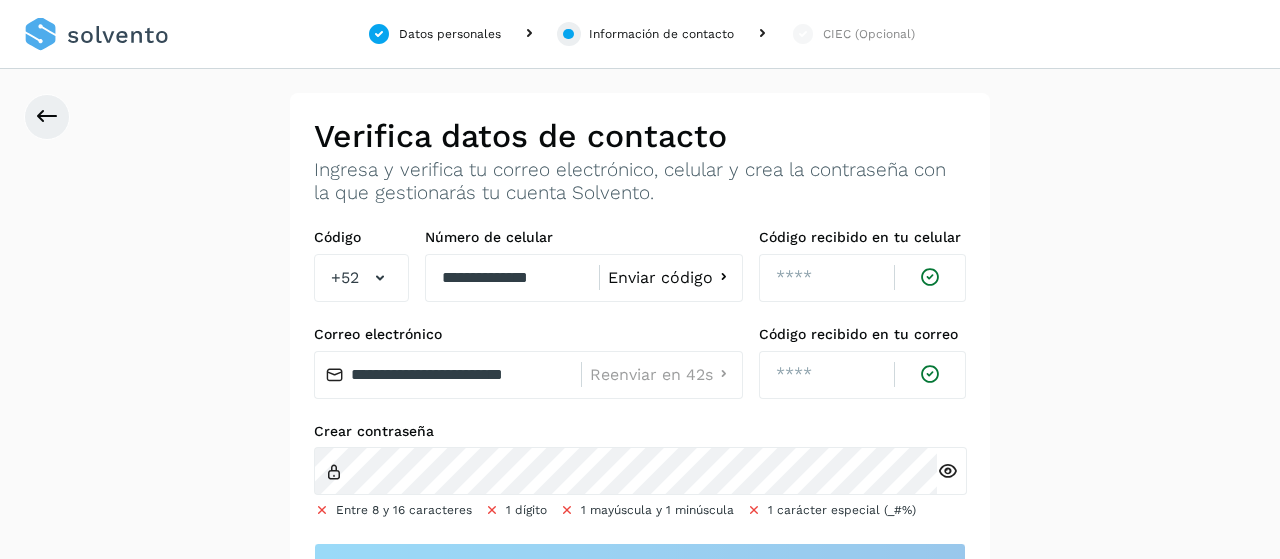 scroll, scrollTop: 53, scrollLeft: 0, axis: vertical 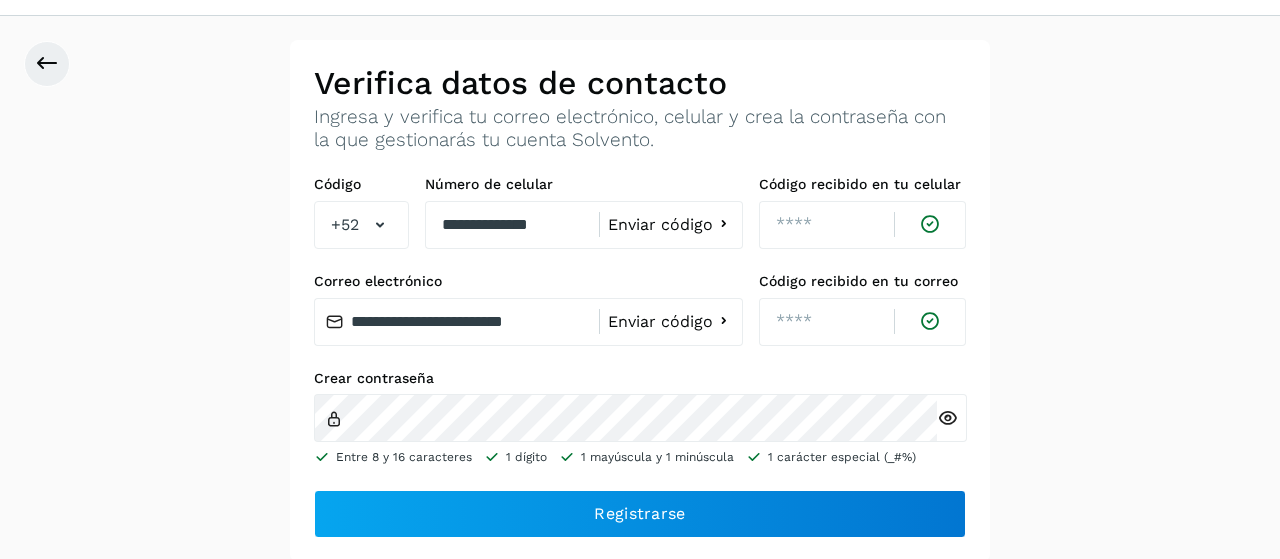 click at bounding box center [947, 418] 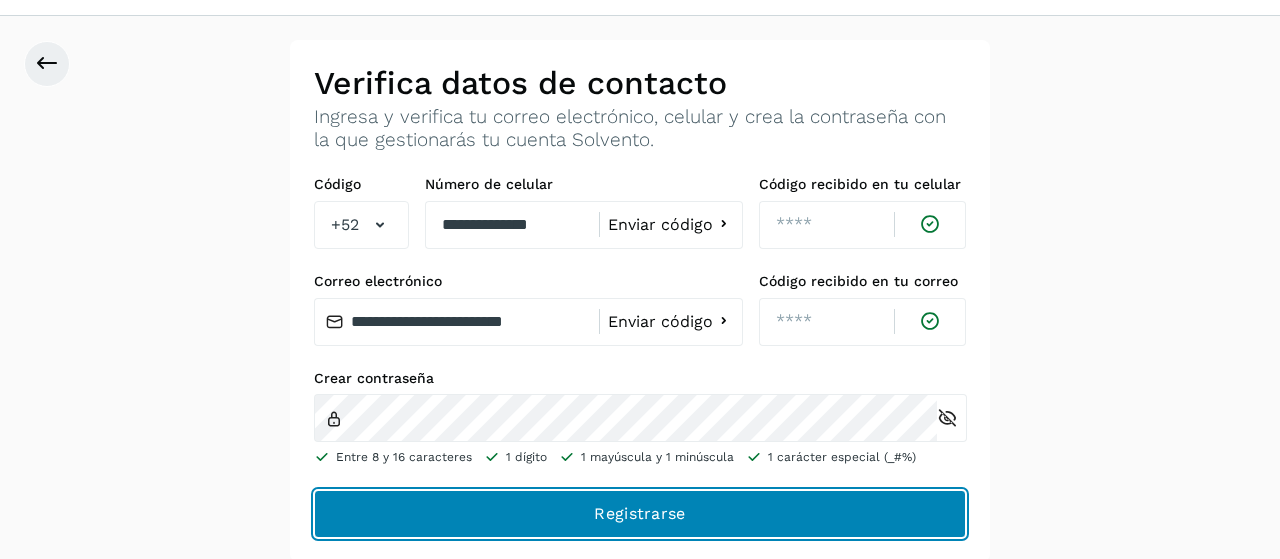 click on "Registrarse" 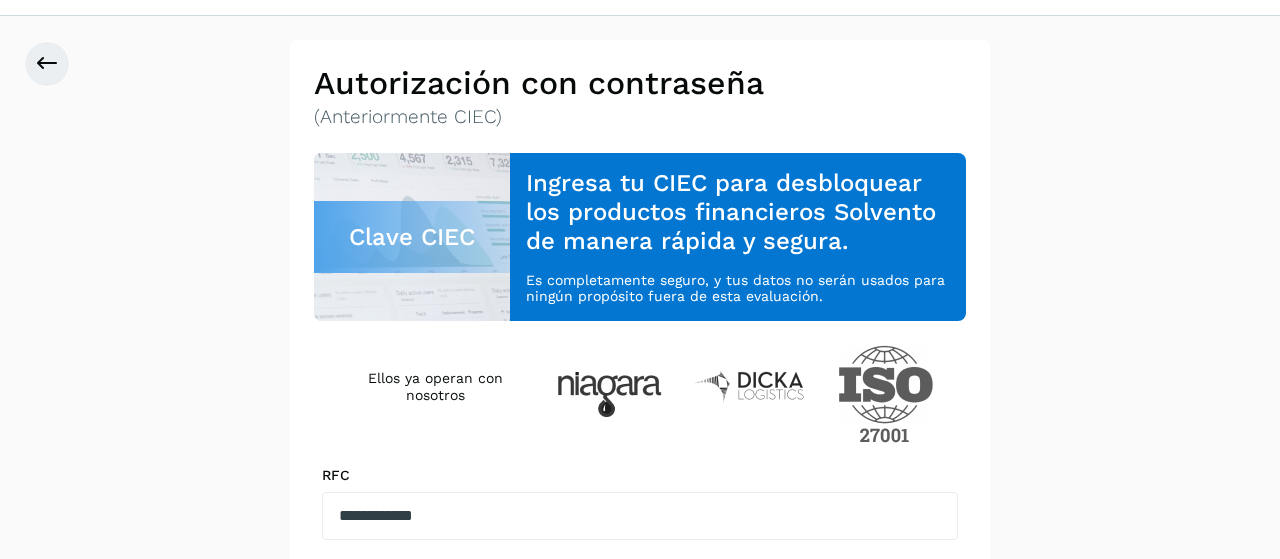 click on "**********" at bounding box center (640, 412) 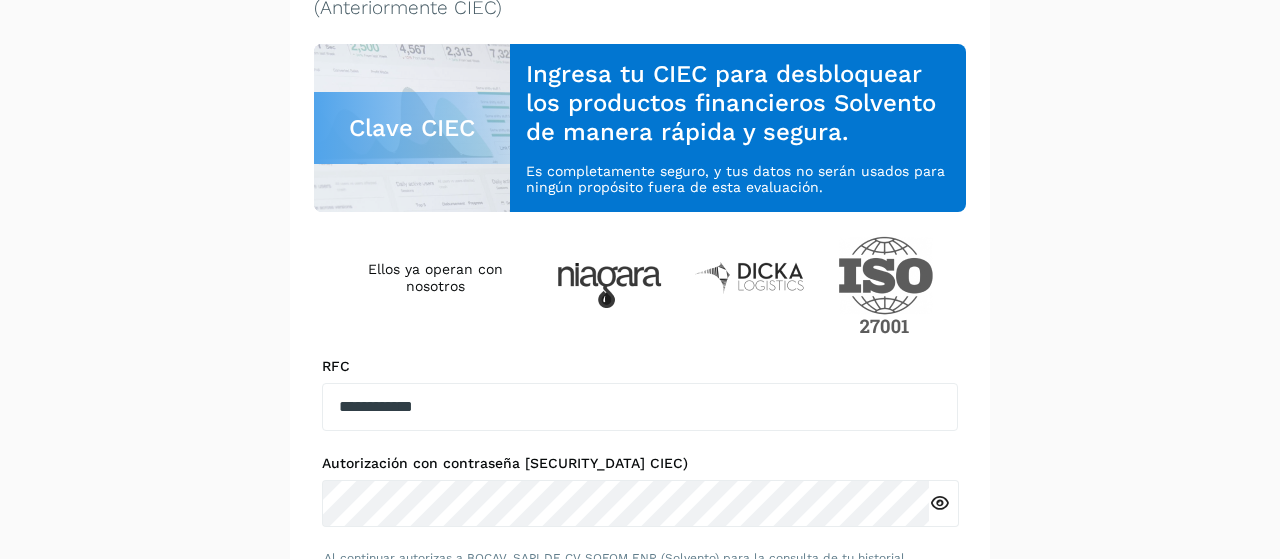 scroll, scrollTop: 277, scrollLeft: 0, axis: vertical 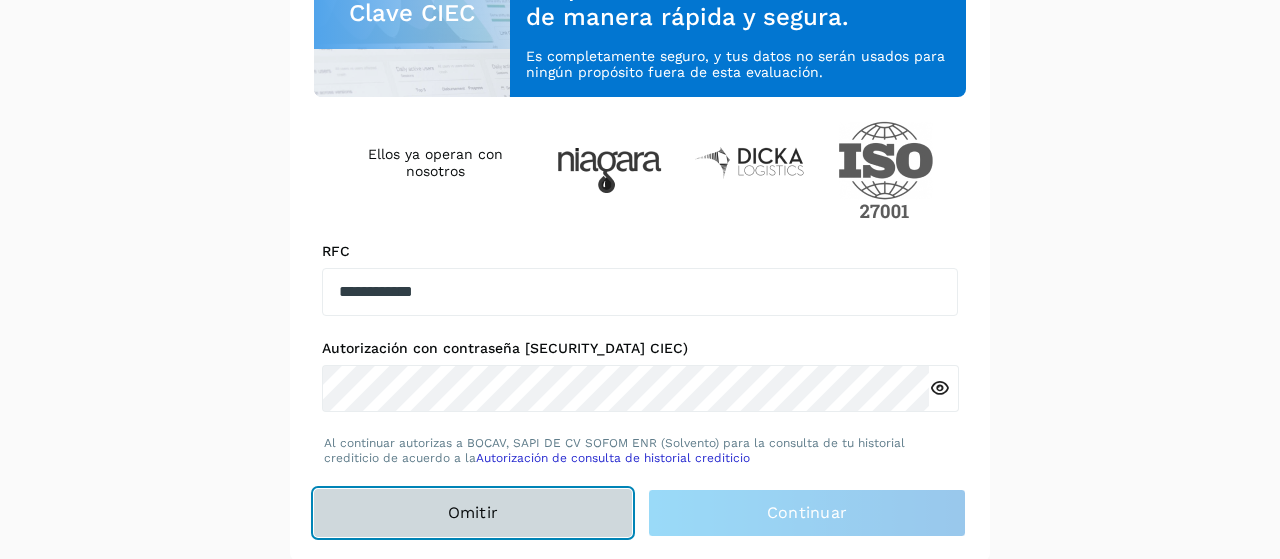 click on "Omitir" at bounding box center (473, 513) 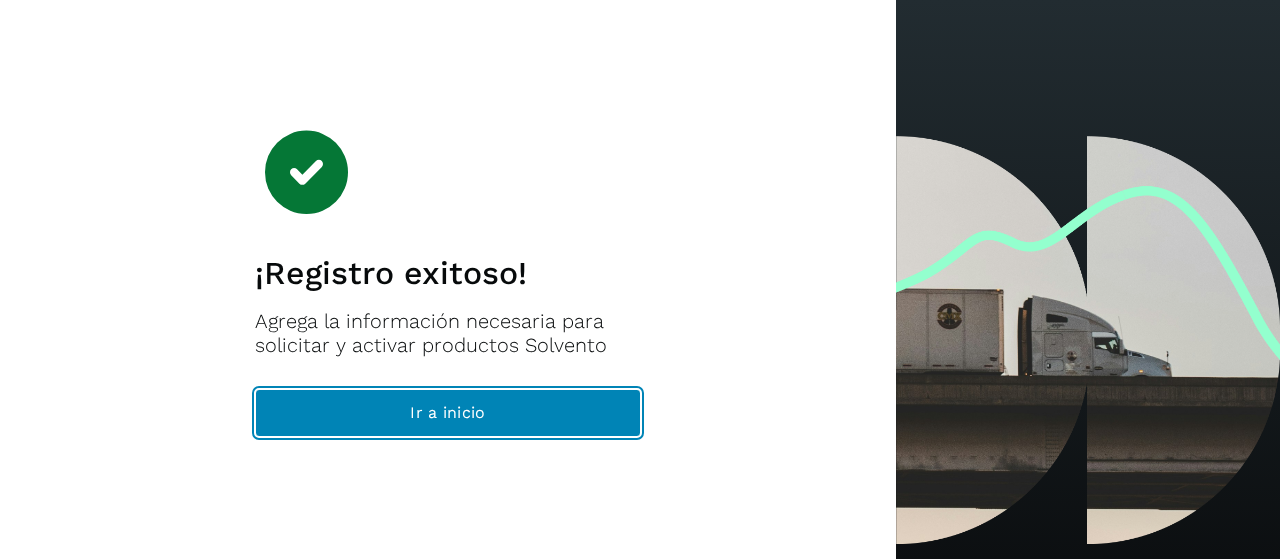 click on "Ir a inicio" at bounding box center [448, 413] 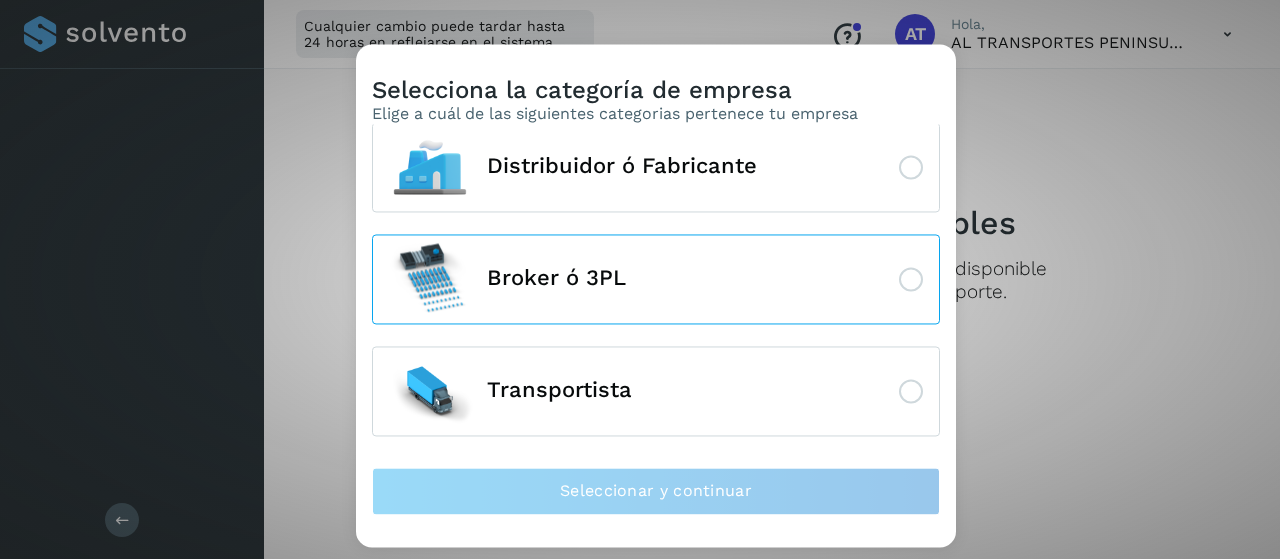 scroll, scrollTop: 0, scrollLeft: 0, axis: both 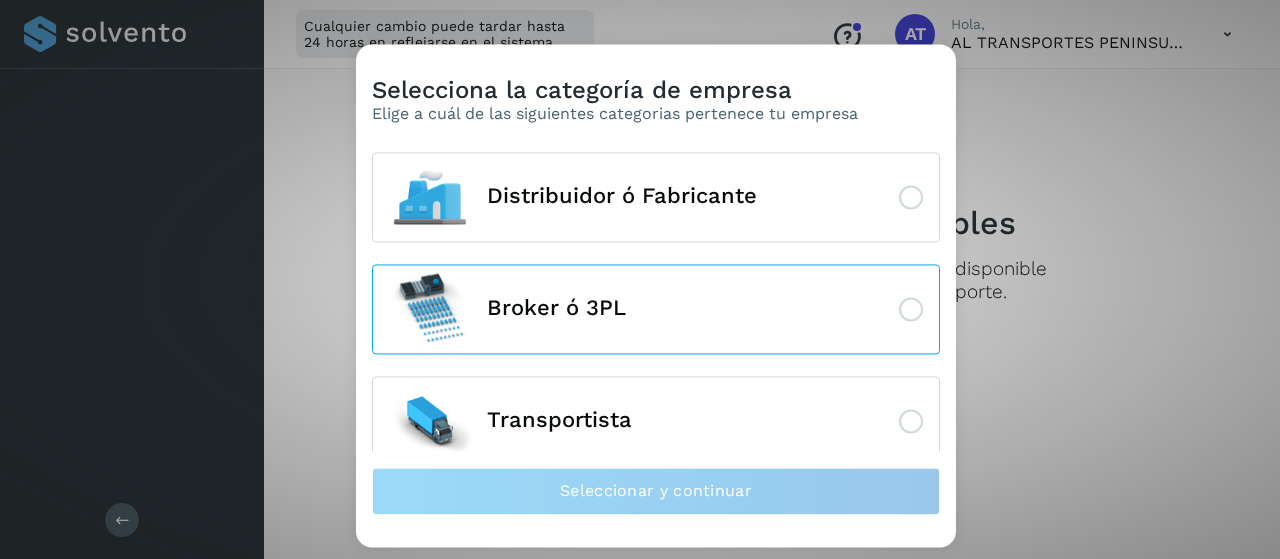click 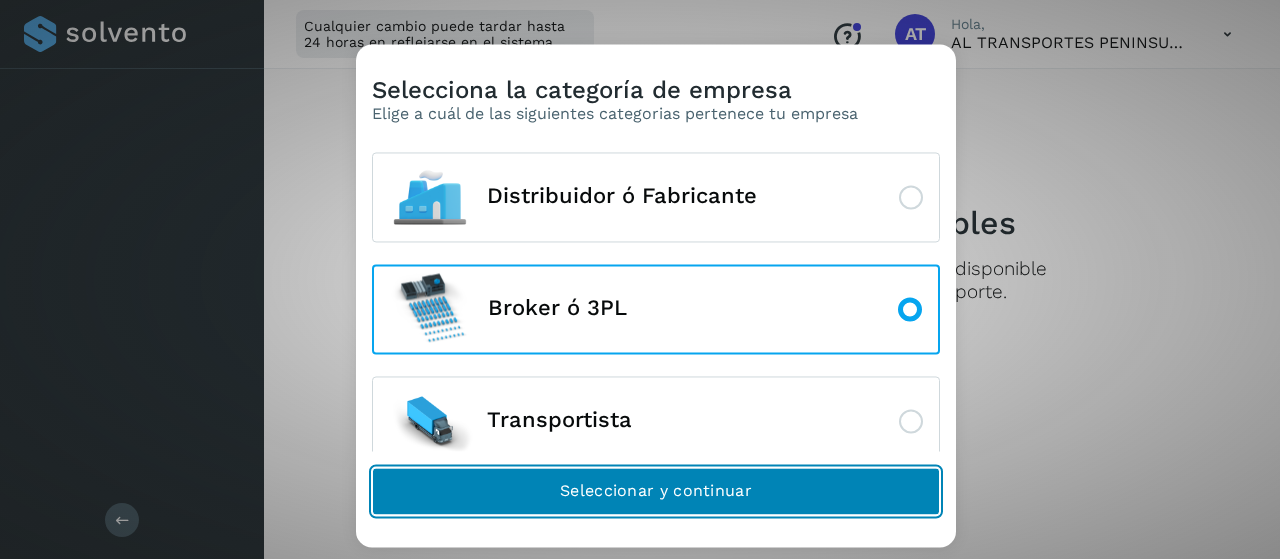 click on "Seleccionar y continuar" 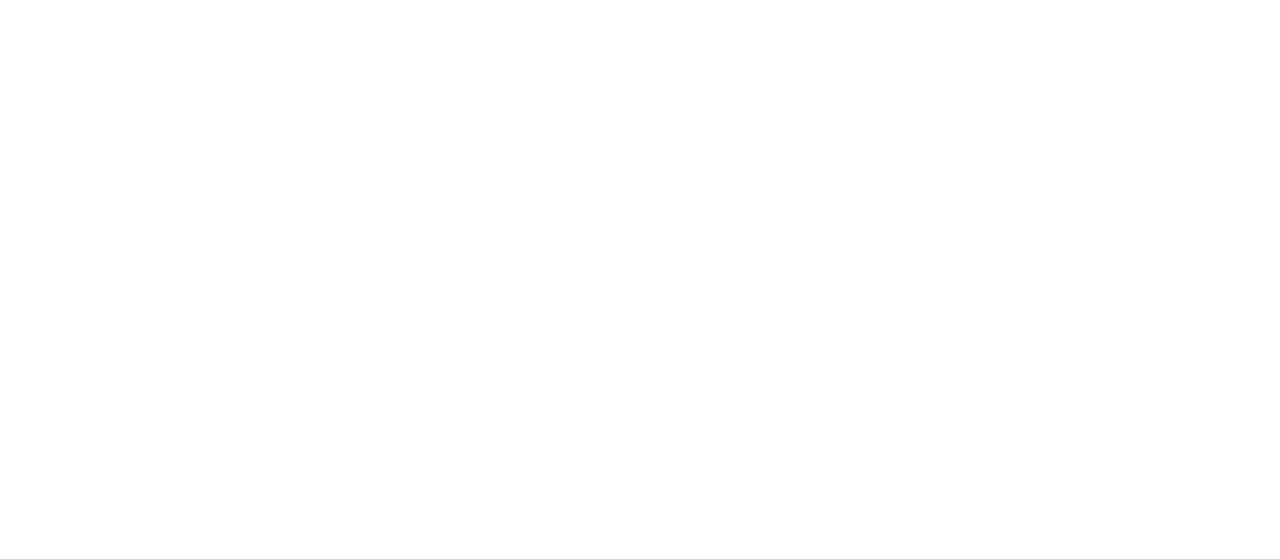 scroll, scrollTop: 0, scrollLeft: 0, axis: both 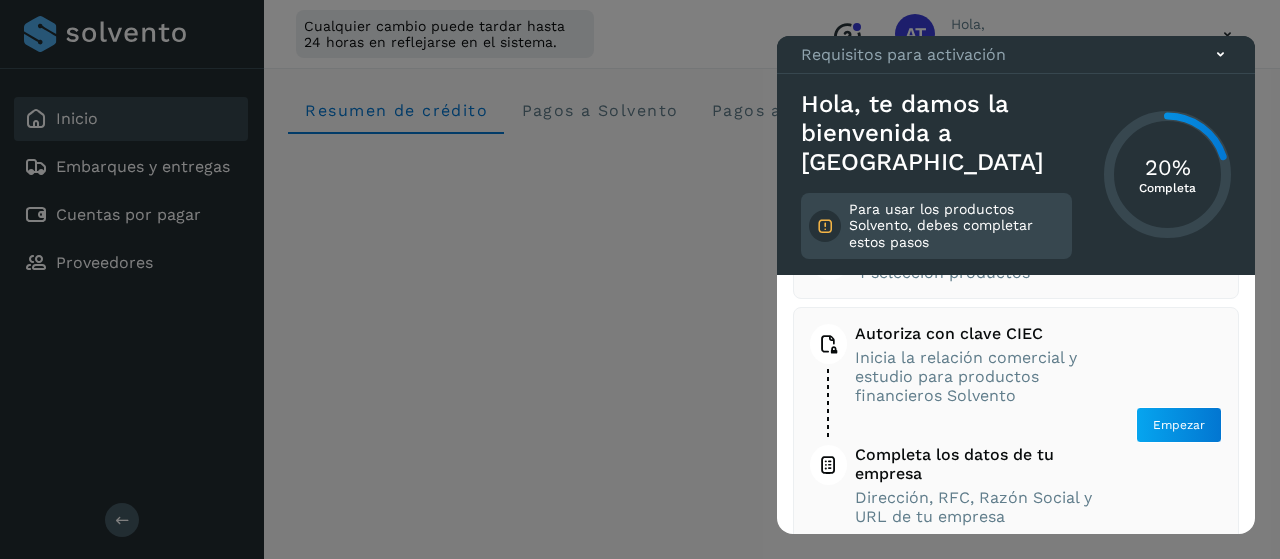 click 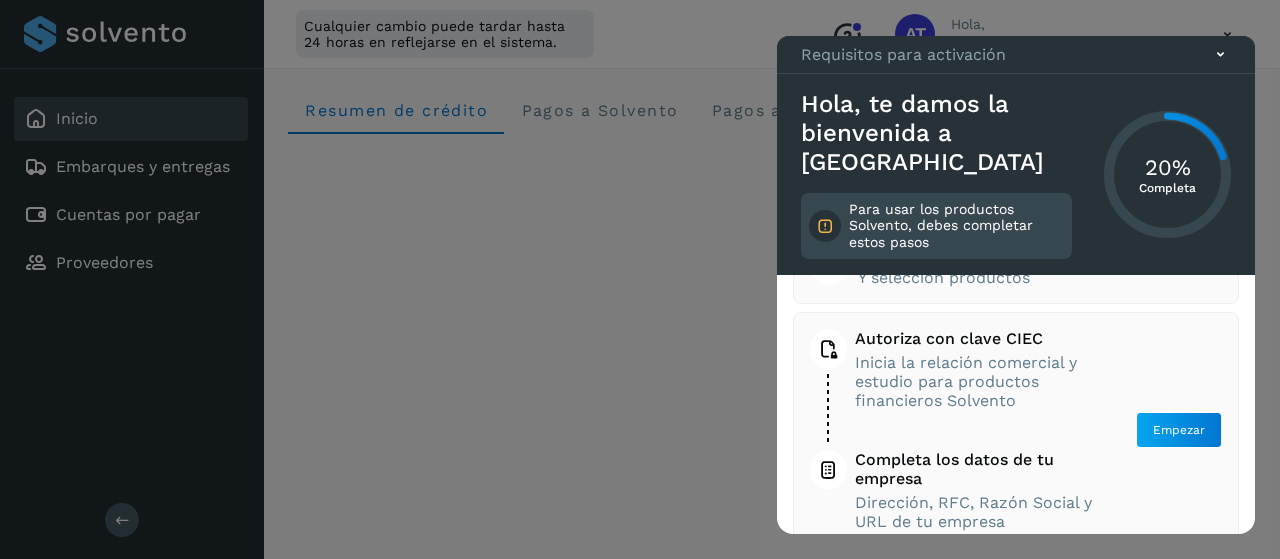 scroll, scrollTop: 61, scrollLeft: 0, axis: vertical 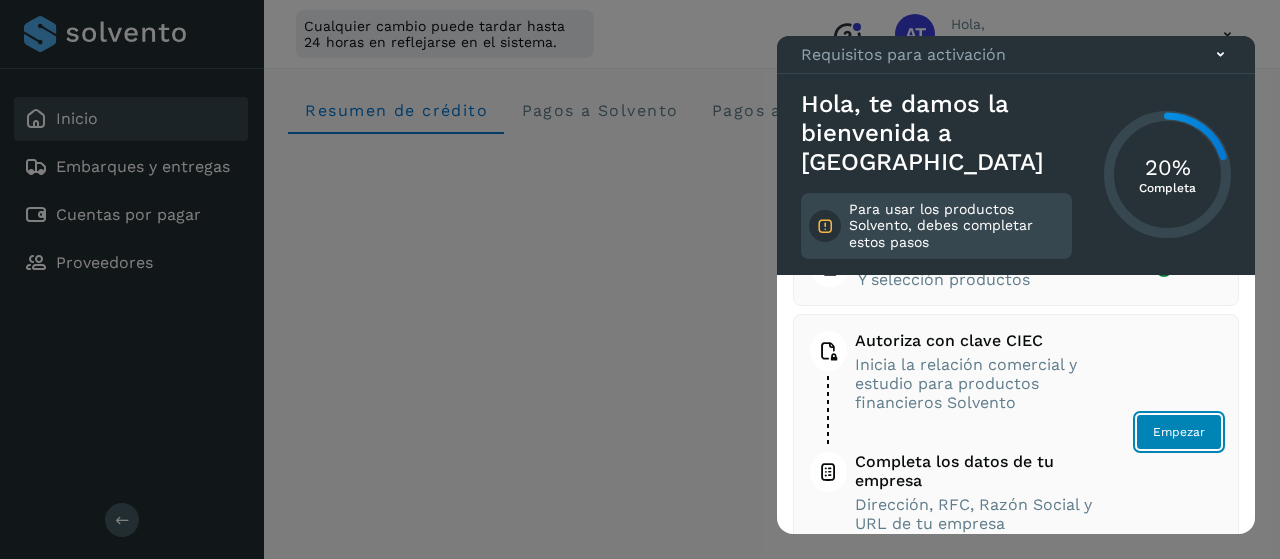 click on "Empezar" 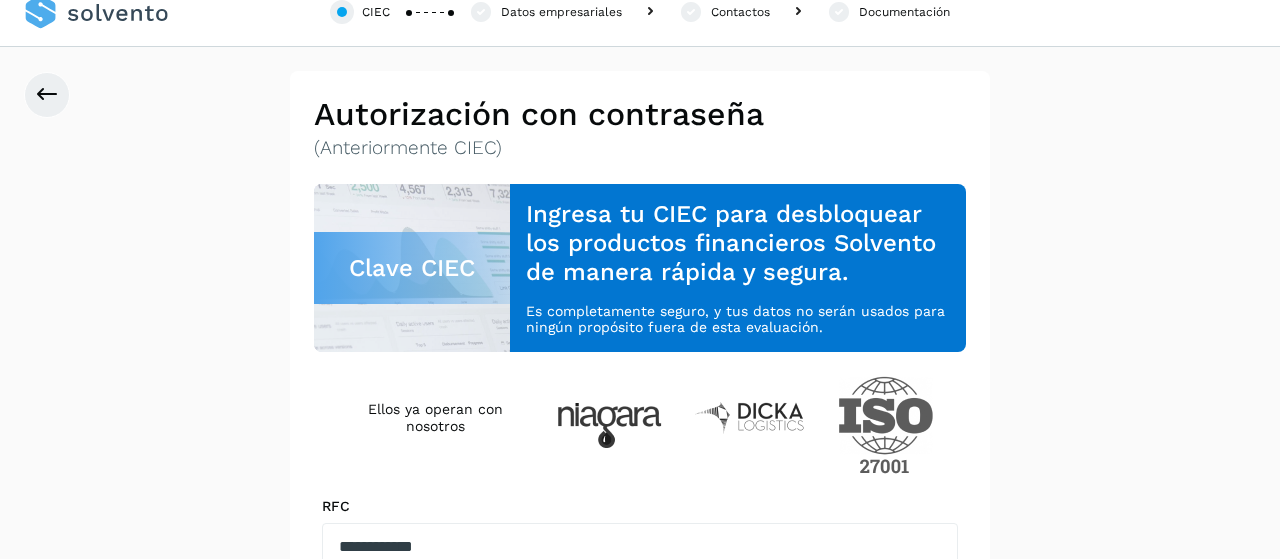 scroll, scrollTop: 0, scrollLeft: 0, axis: both 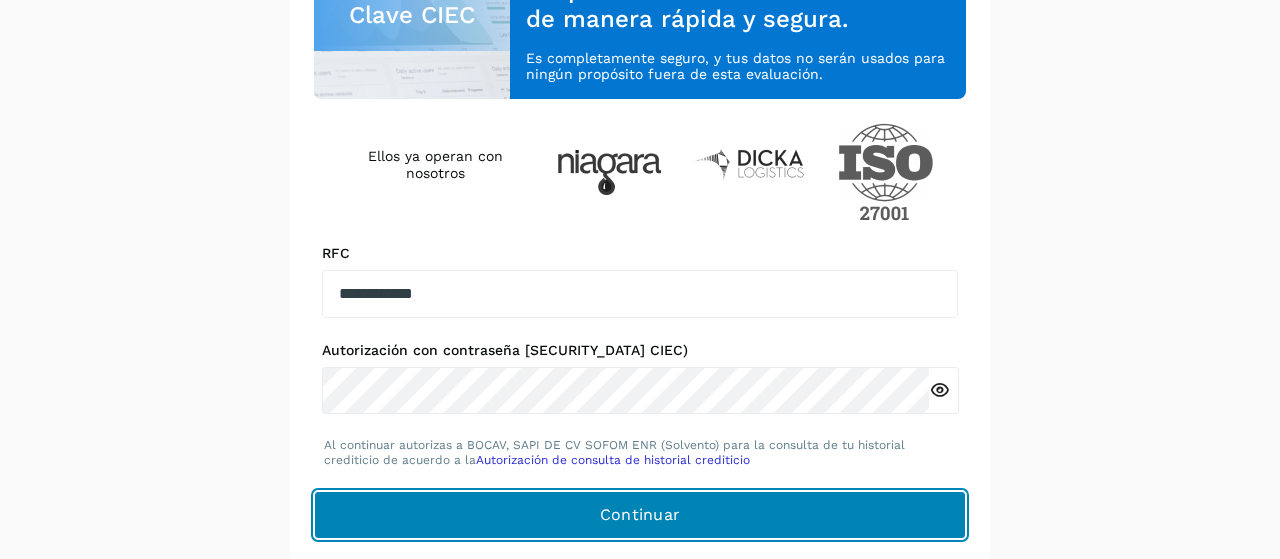 click on "Continuar" at bounding box center [640, 515] 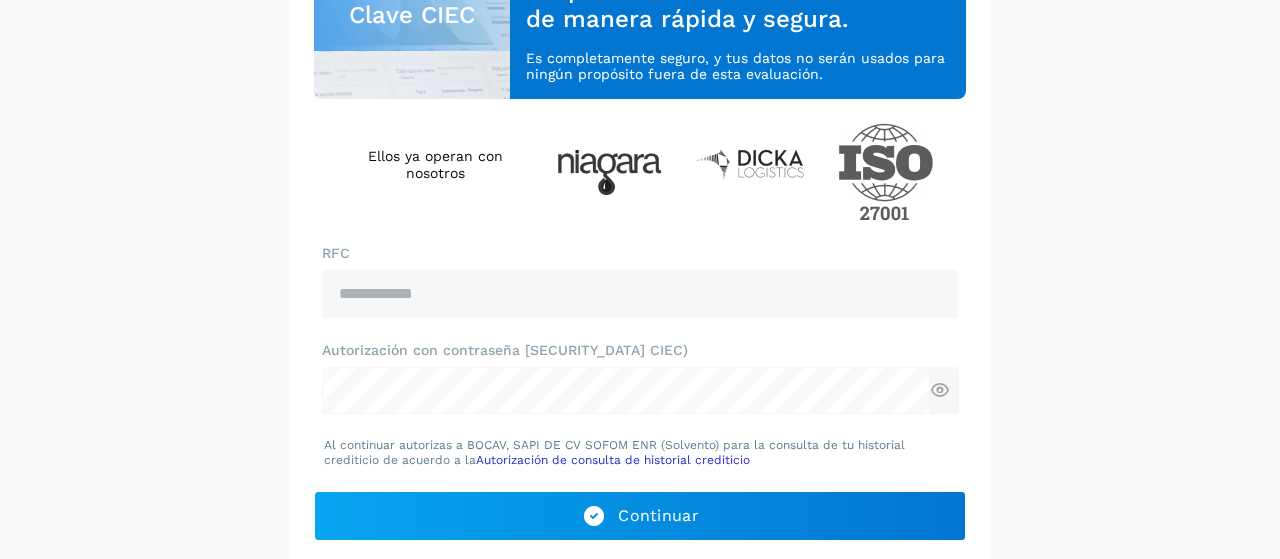 scroll, scrollTop: 369, scrollLeft: 0, axis: vertical 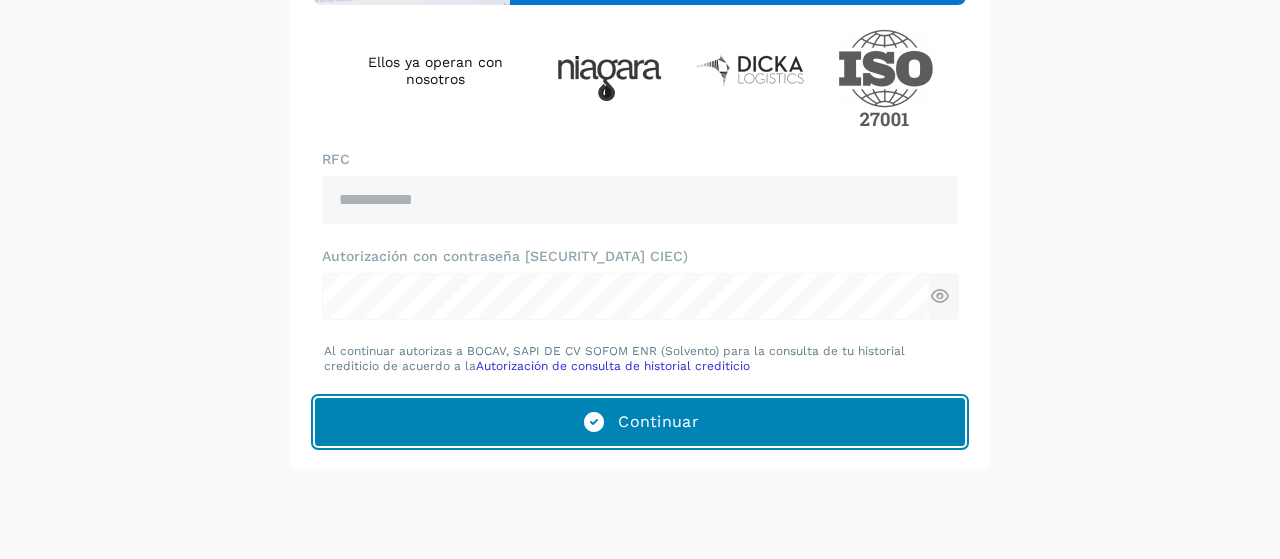 click on "Continuar" 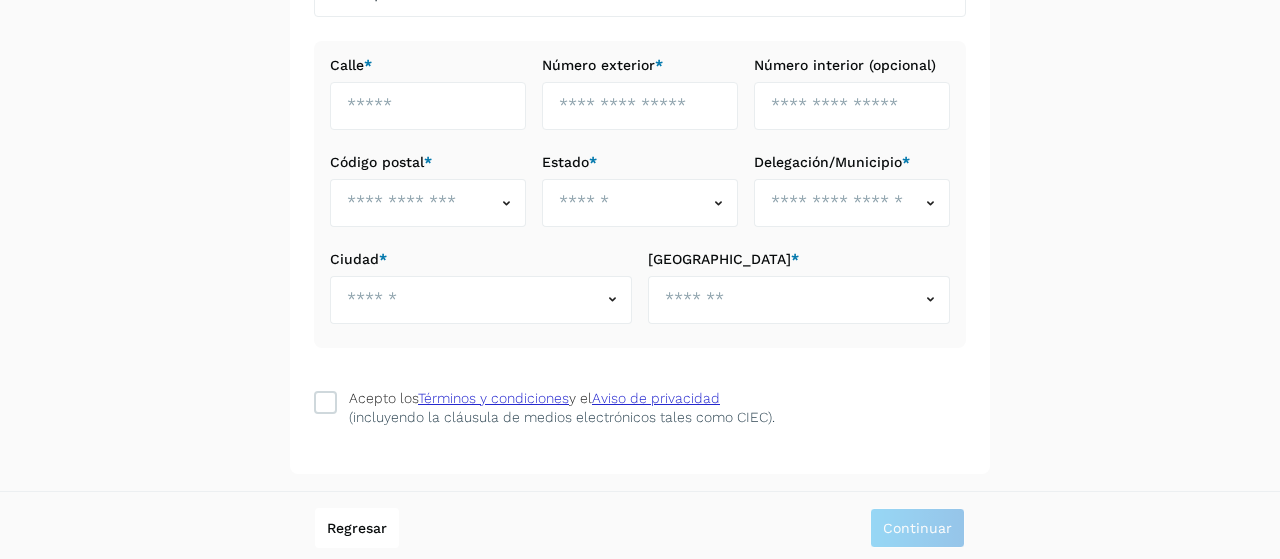scroll, scrollTop: 0, scrollLeft: 0, axis: both 